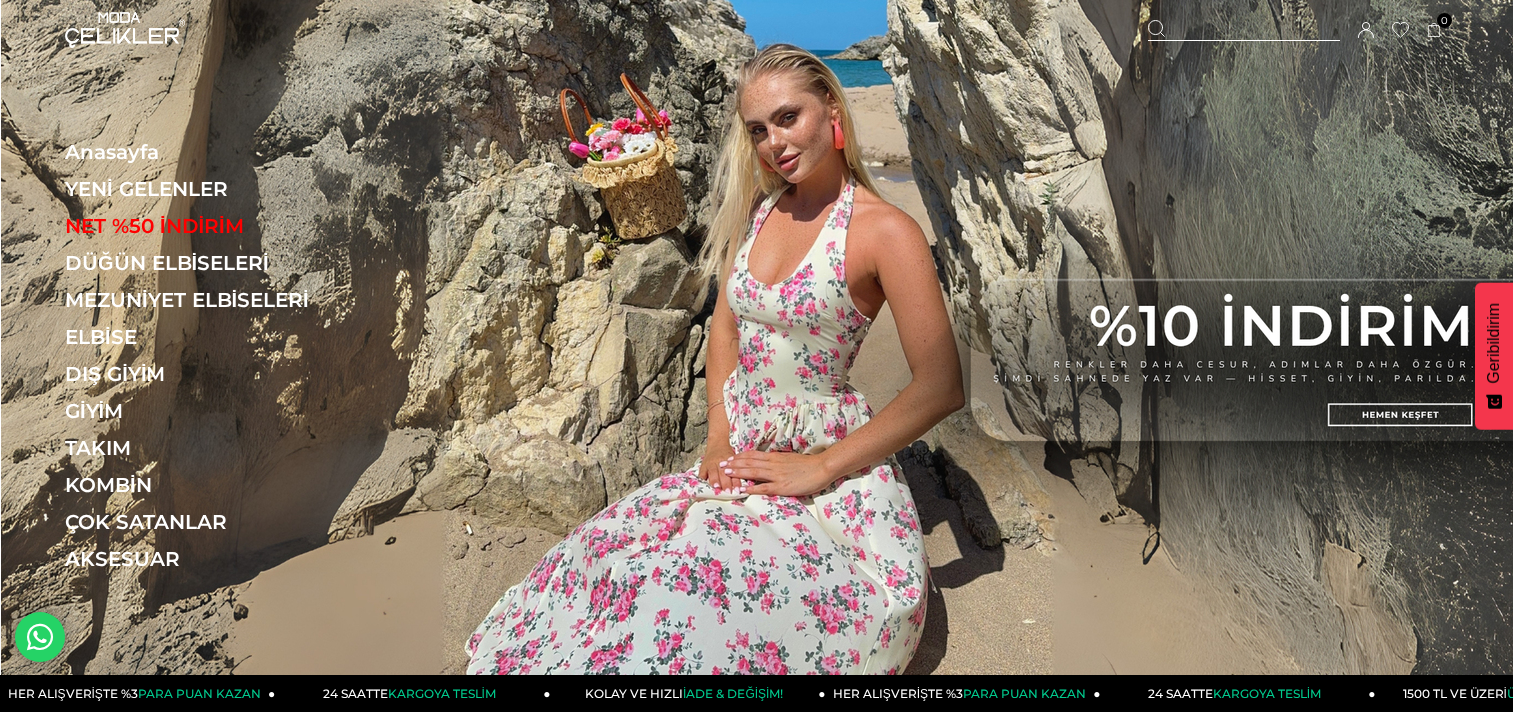 scroll, scrollTop: 0, scrollLeft: 0, axis: both 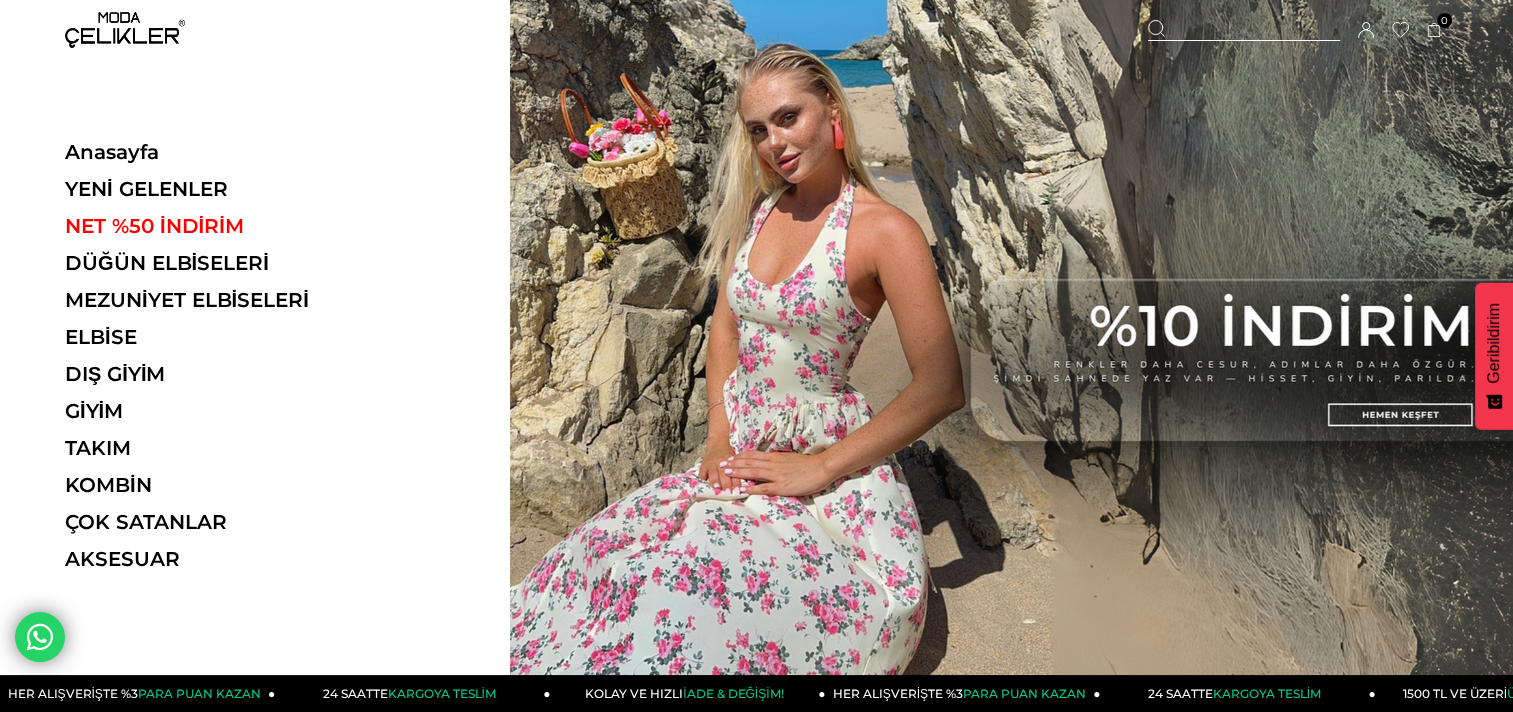 click on "Anasayfa
YENİ GELENLER
NET %50 İNDİRİM
DÜĞÜN ELBİSELERİ
MEZUNİYET ELBİSELERİ
ELBİSE
ELBİSE
Tüm Elbiseler
Yazlık Elbise
Mini Elbise
Çiçekli Elbise
Beyaz Elbise
Nikah Elbisesi
Nişan Elbisesi" at bounding box center [202, 362] 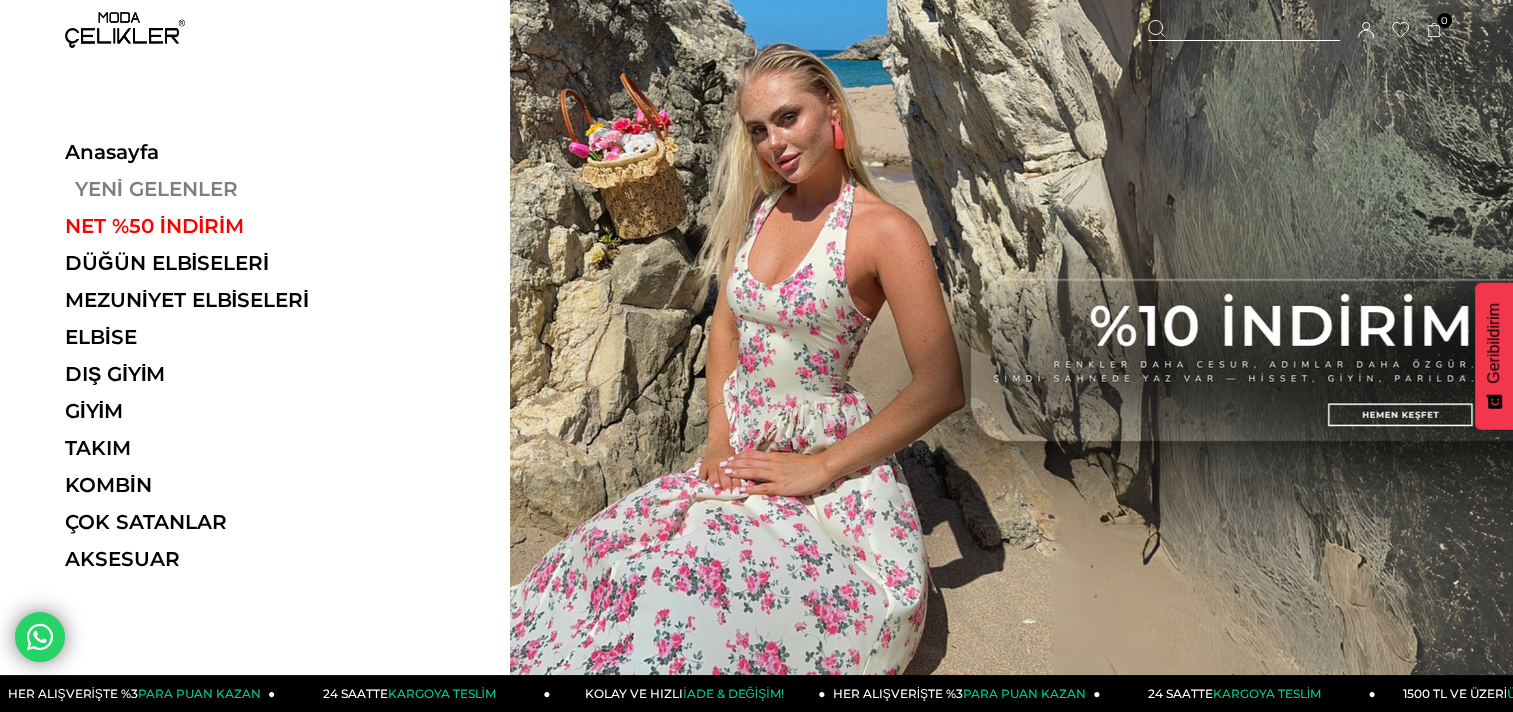 click on "YENİ GELENLER" at bounding box center (202, 189) 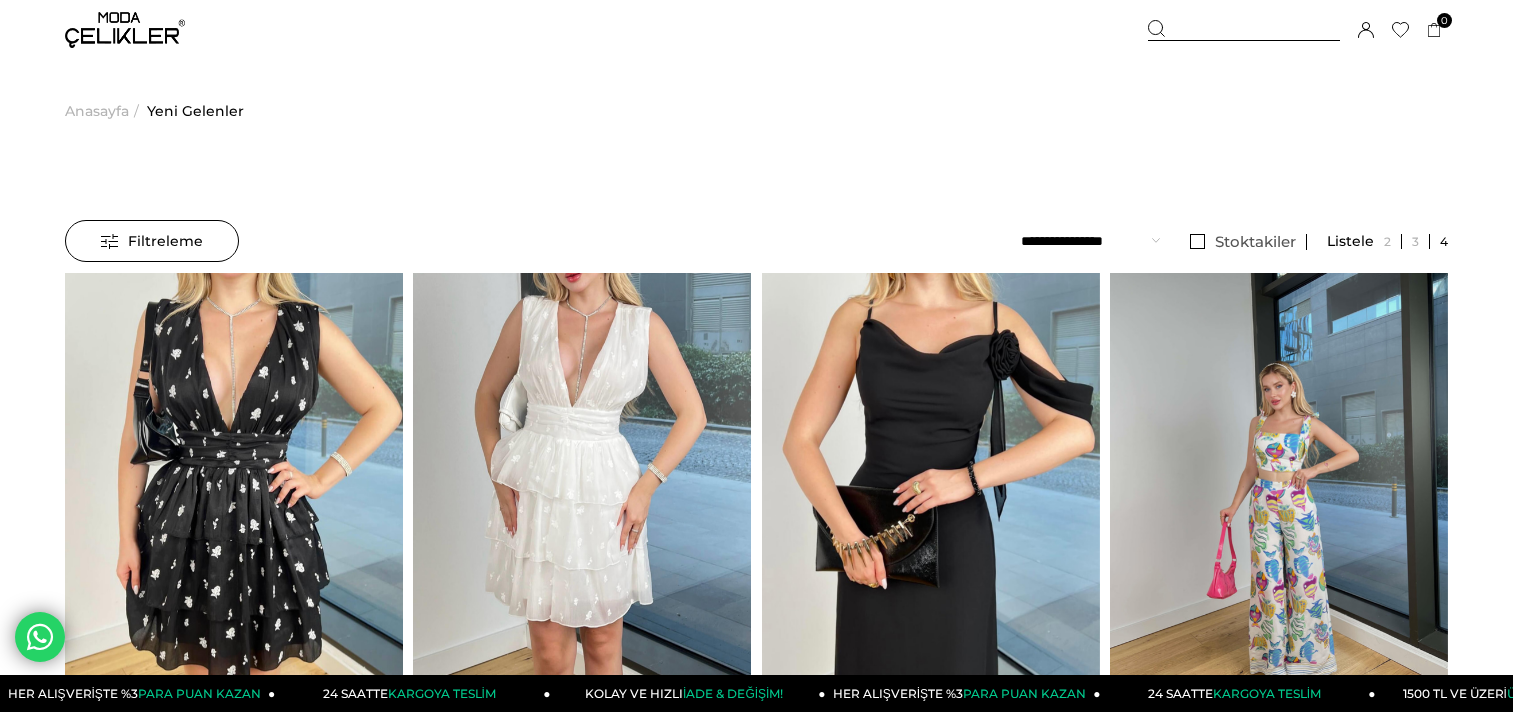scroll, scrollTop: 0, scrollLeft: 0, axis: both 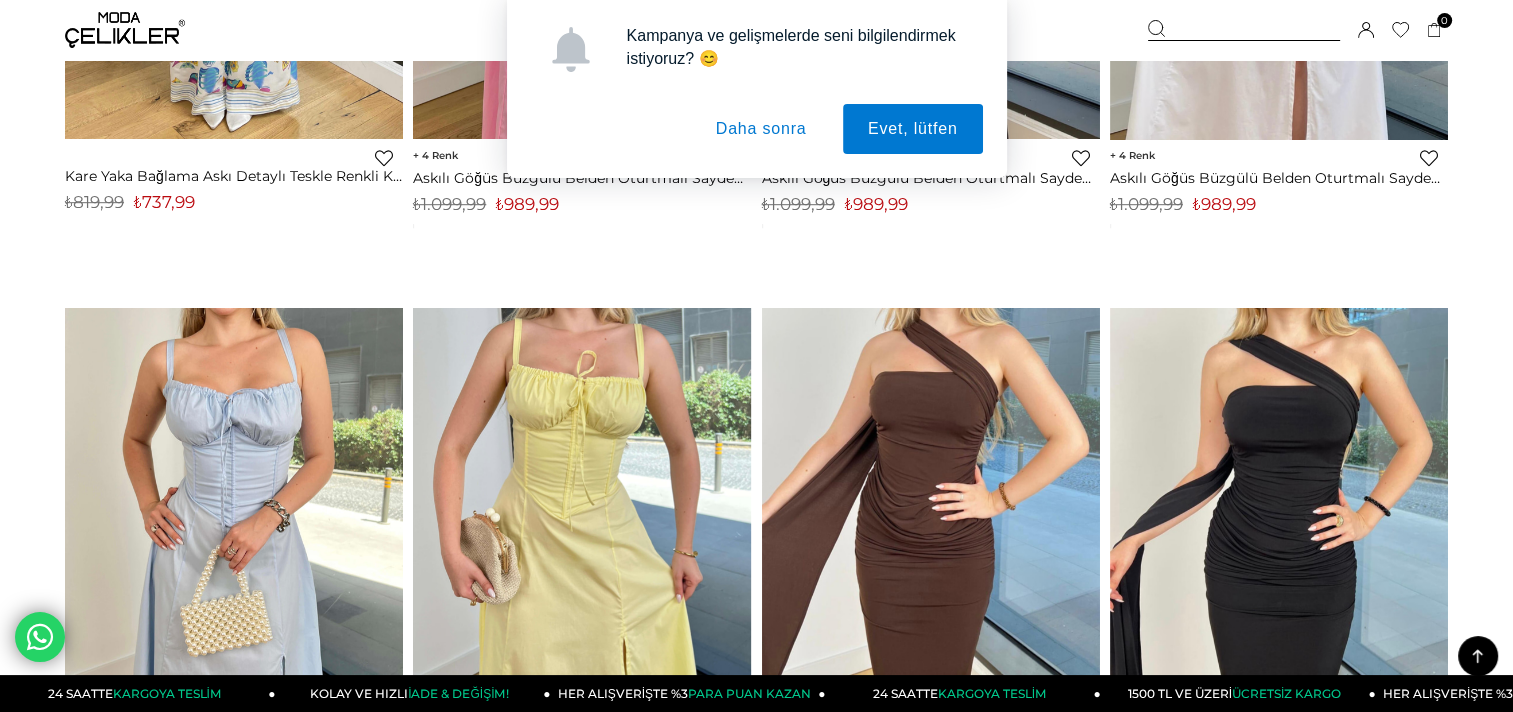 click on "Daha sonra" at bounding box center [761, 129] 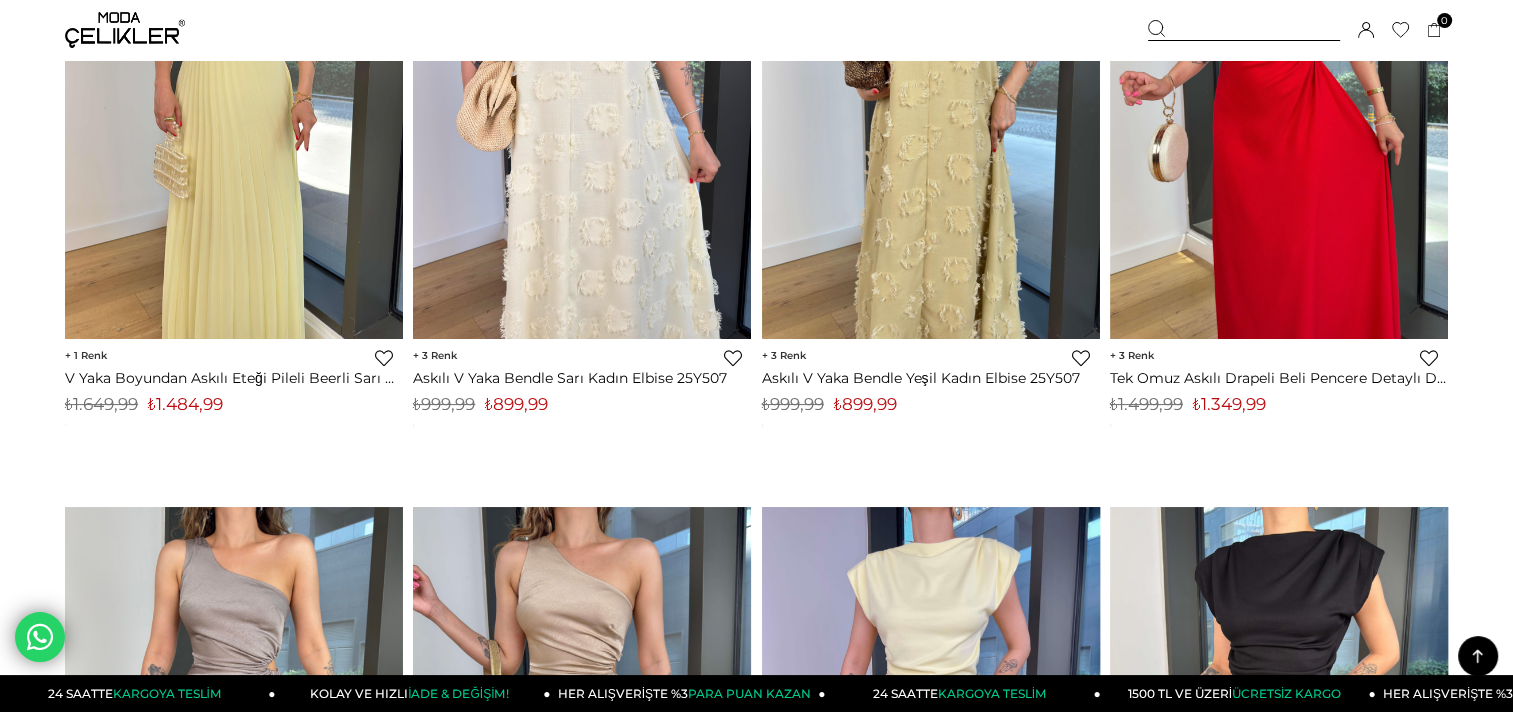 scroll, scrollTop: 7600, scrollLeft: 0, axis: vertical 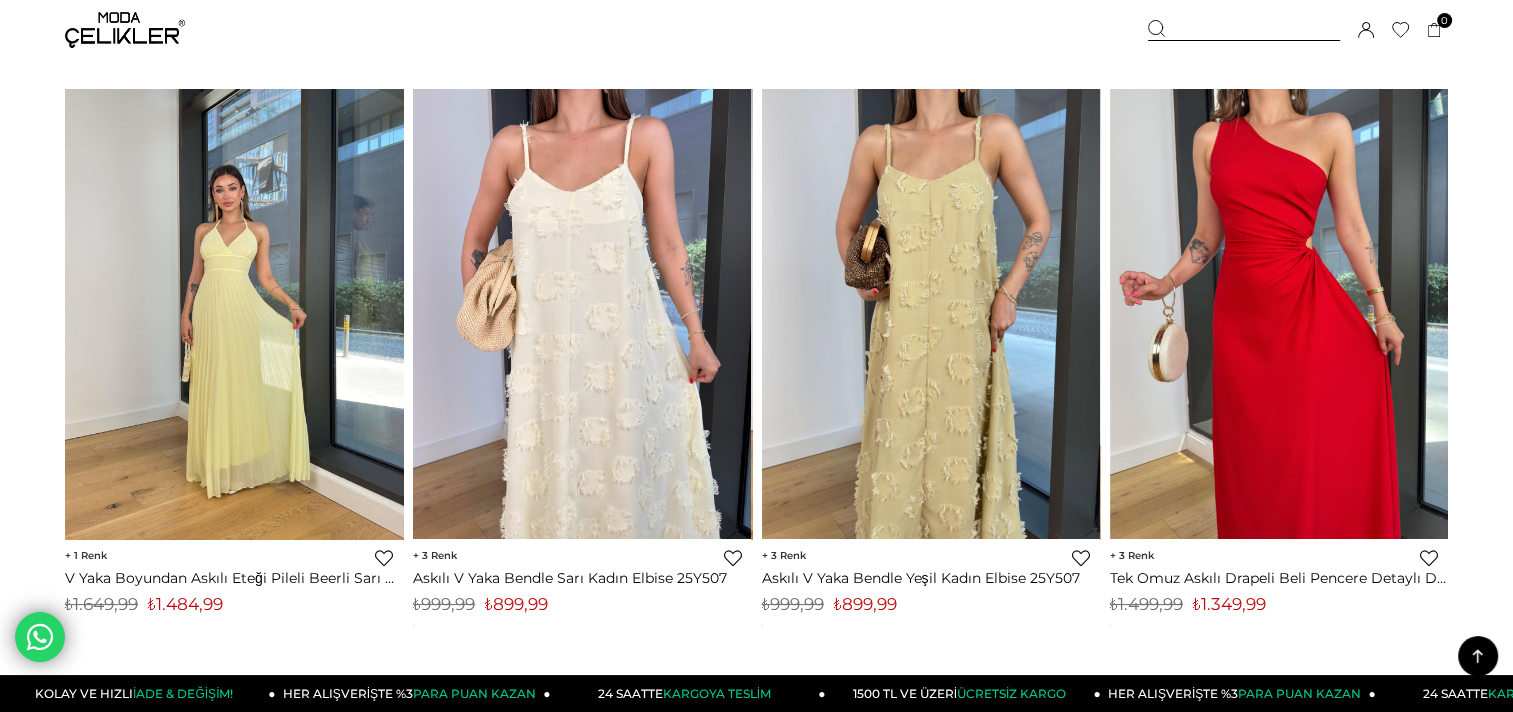 click at bounding box center (234, 314) 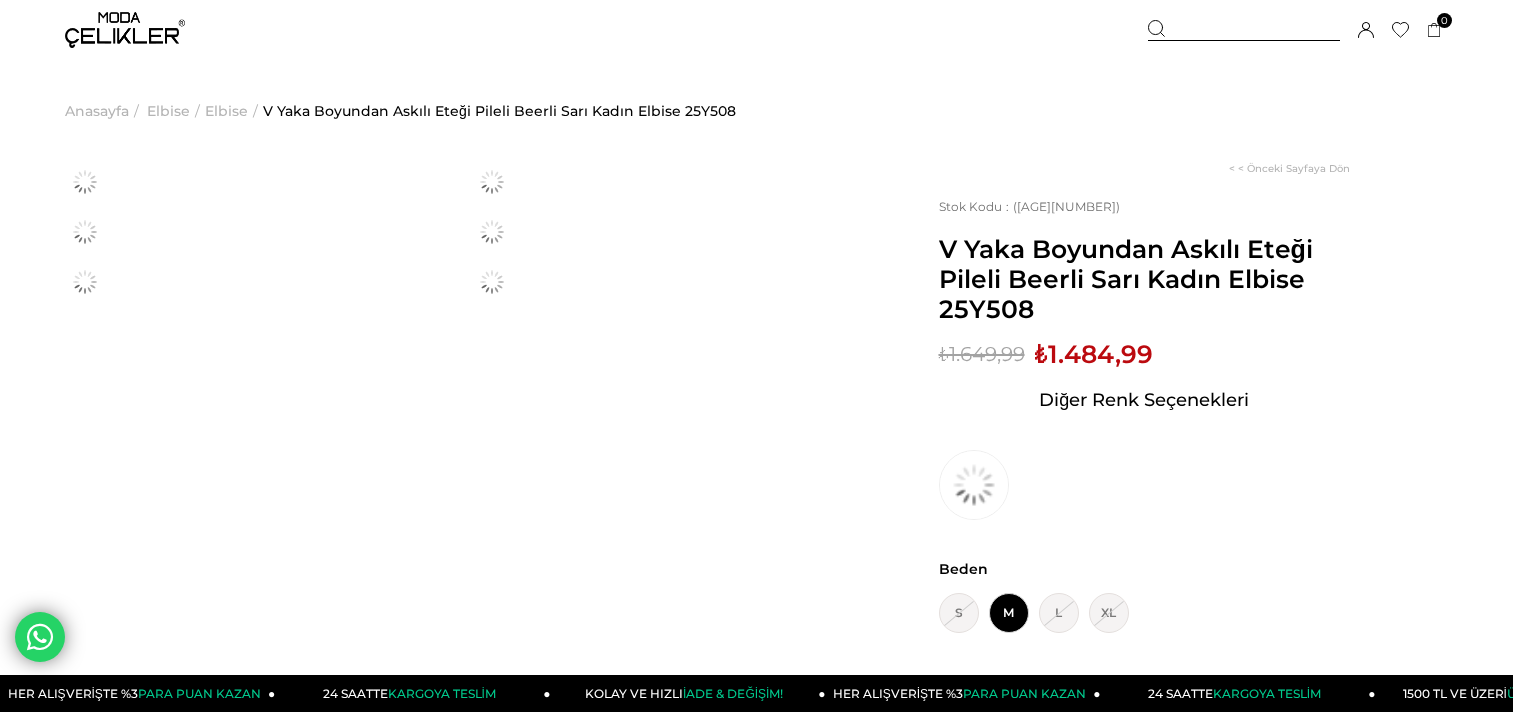 scroll, scrollTop: 0, scrollLeft: 0, axis: both 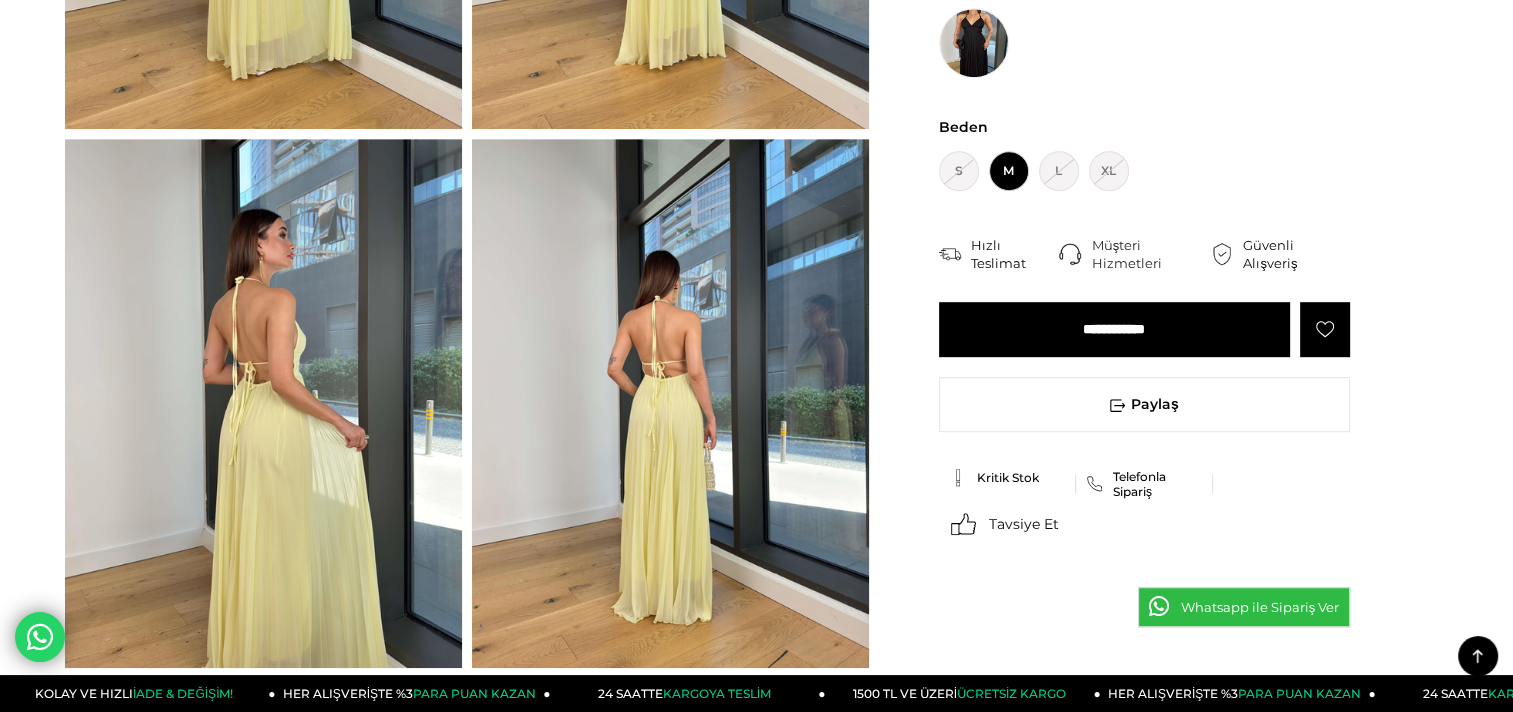 click at bounding box center [263, 403] 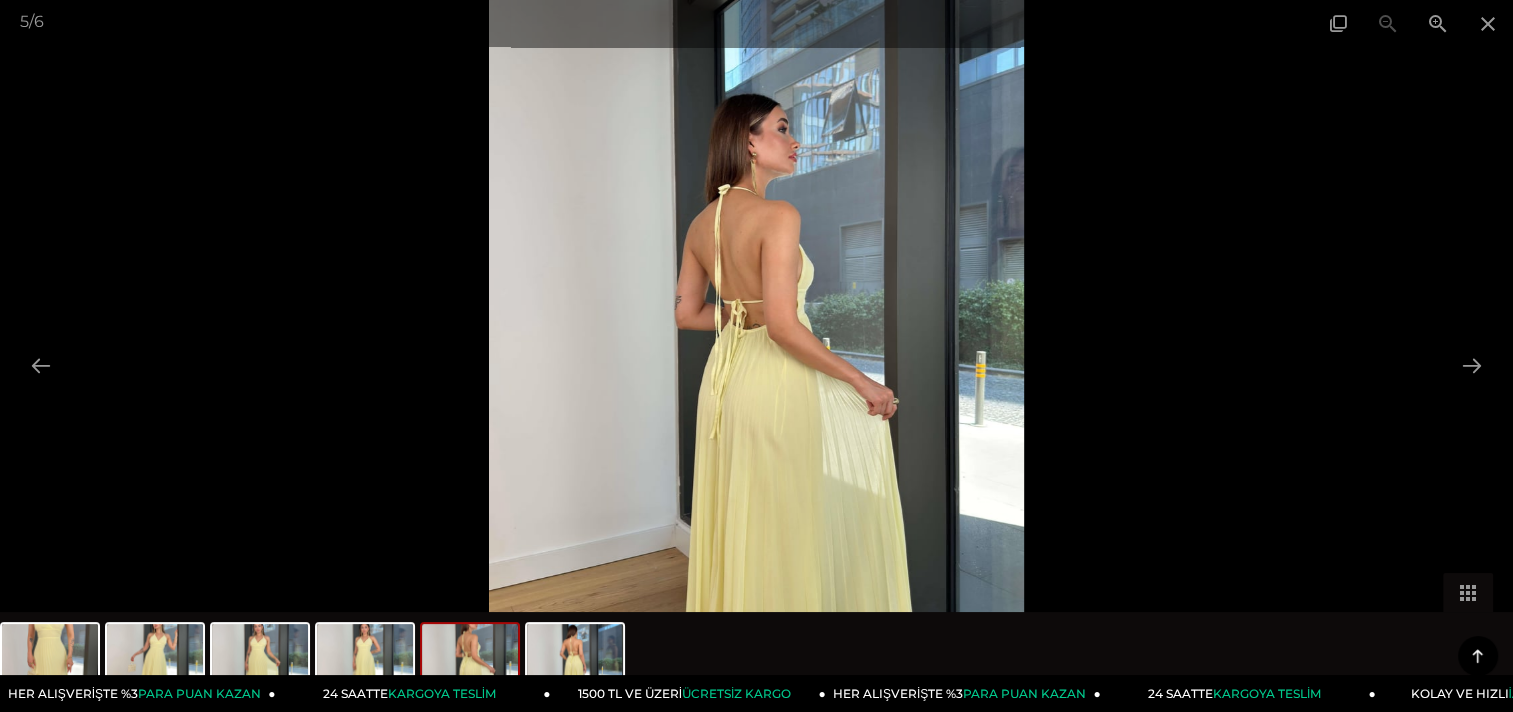 click at bounding box center (756, 356) 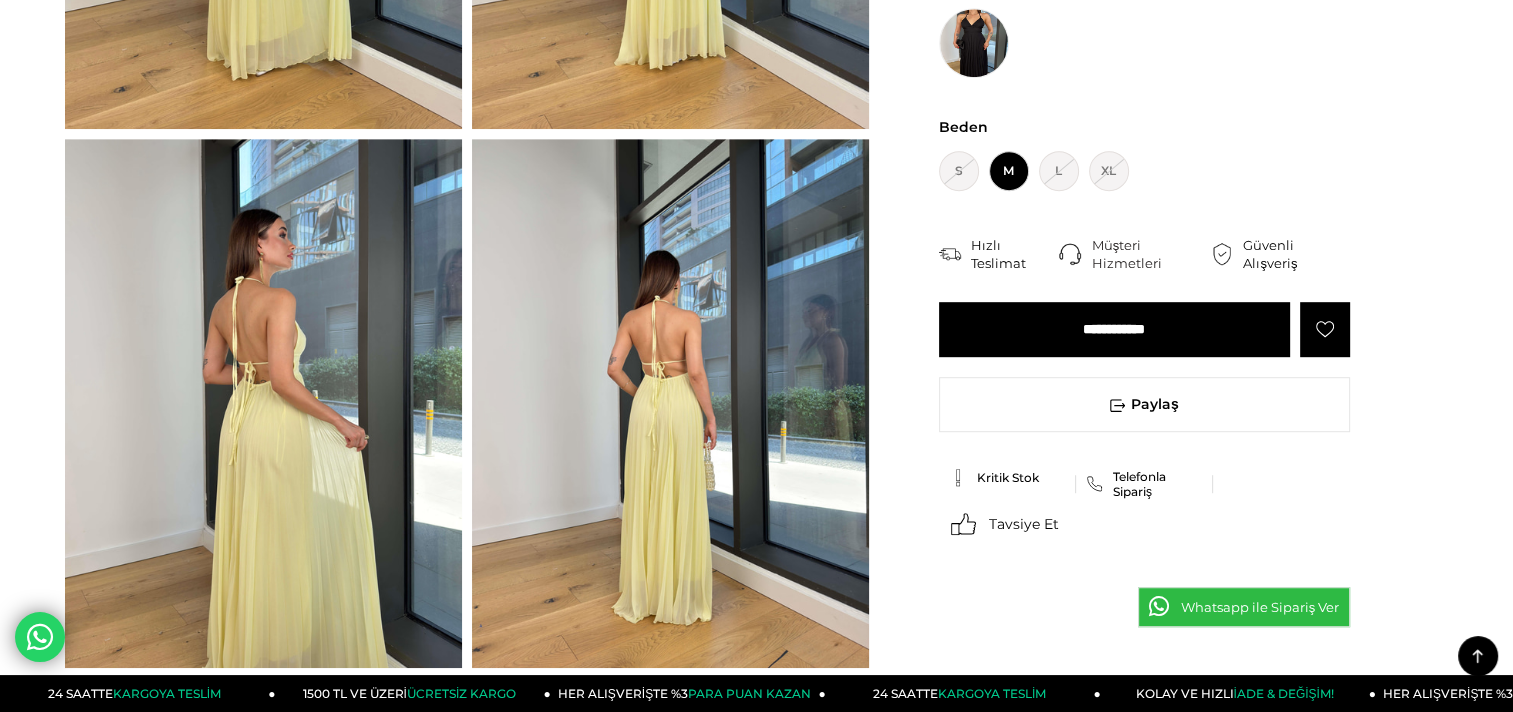 click at bounding box center [670, 403] 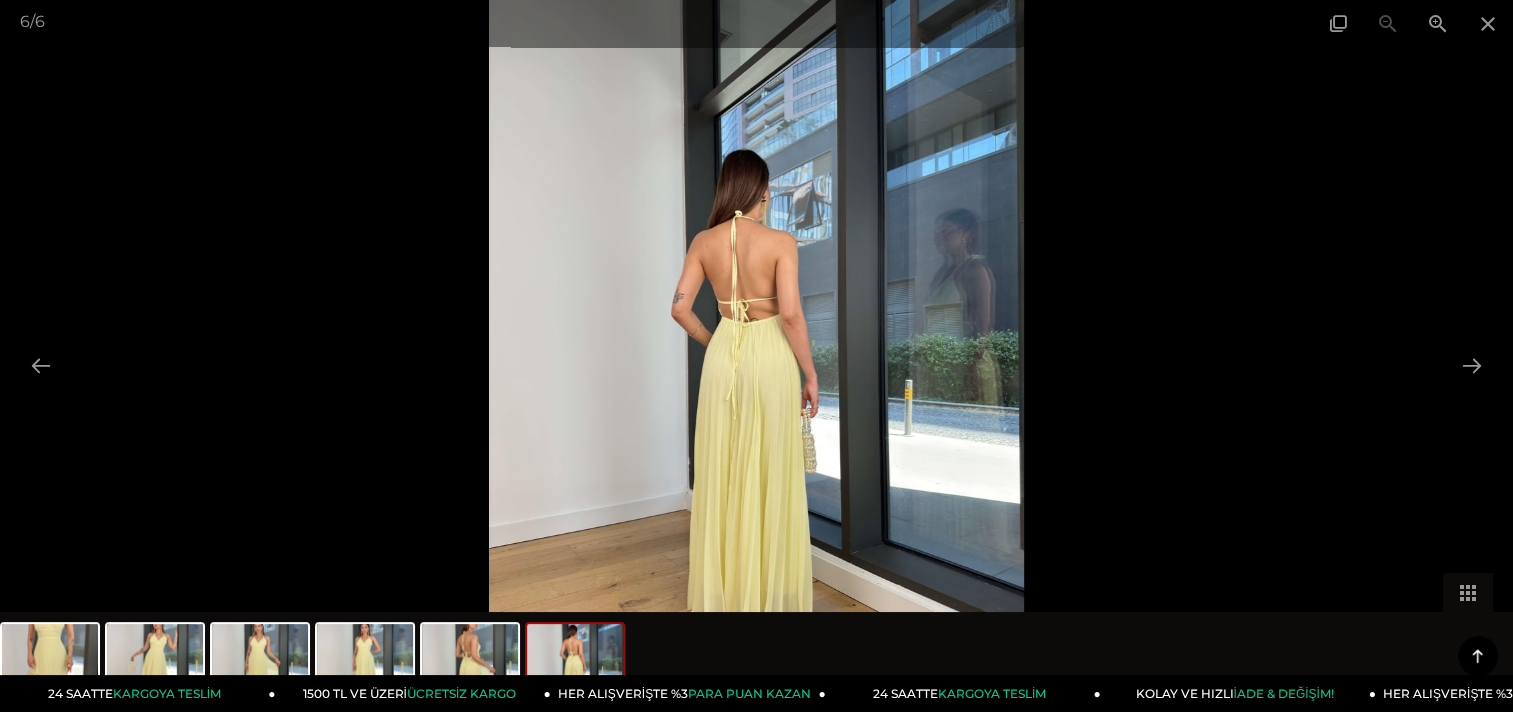 click at bounding box center (756, 356) 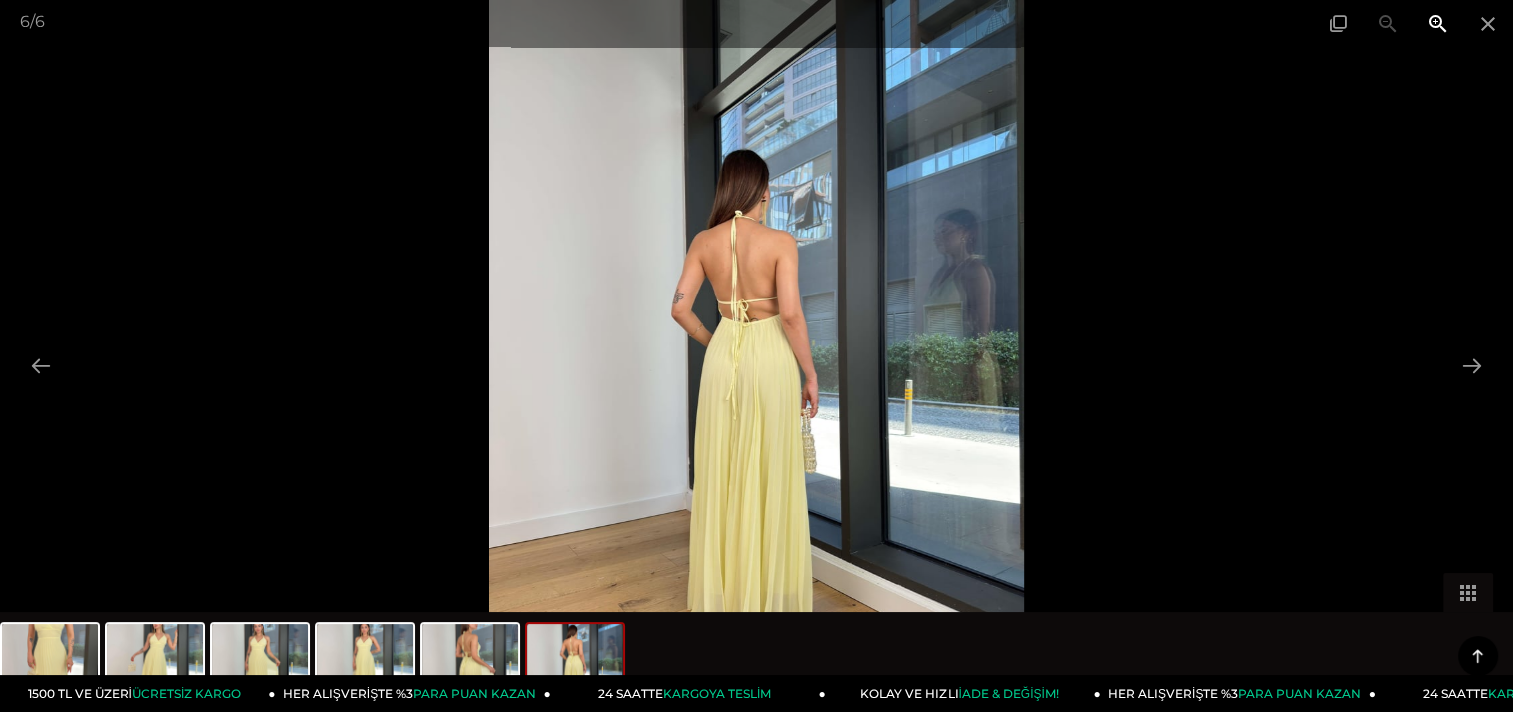 click at bounding box center [1438, 23] 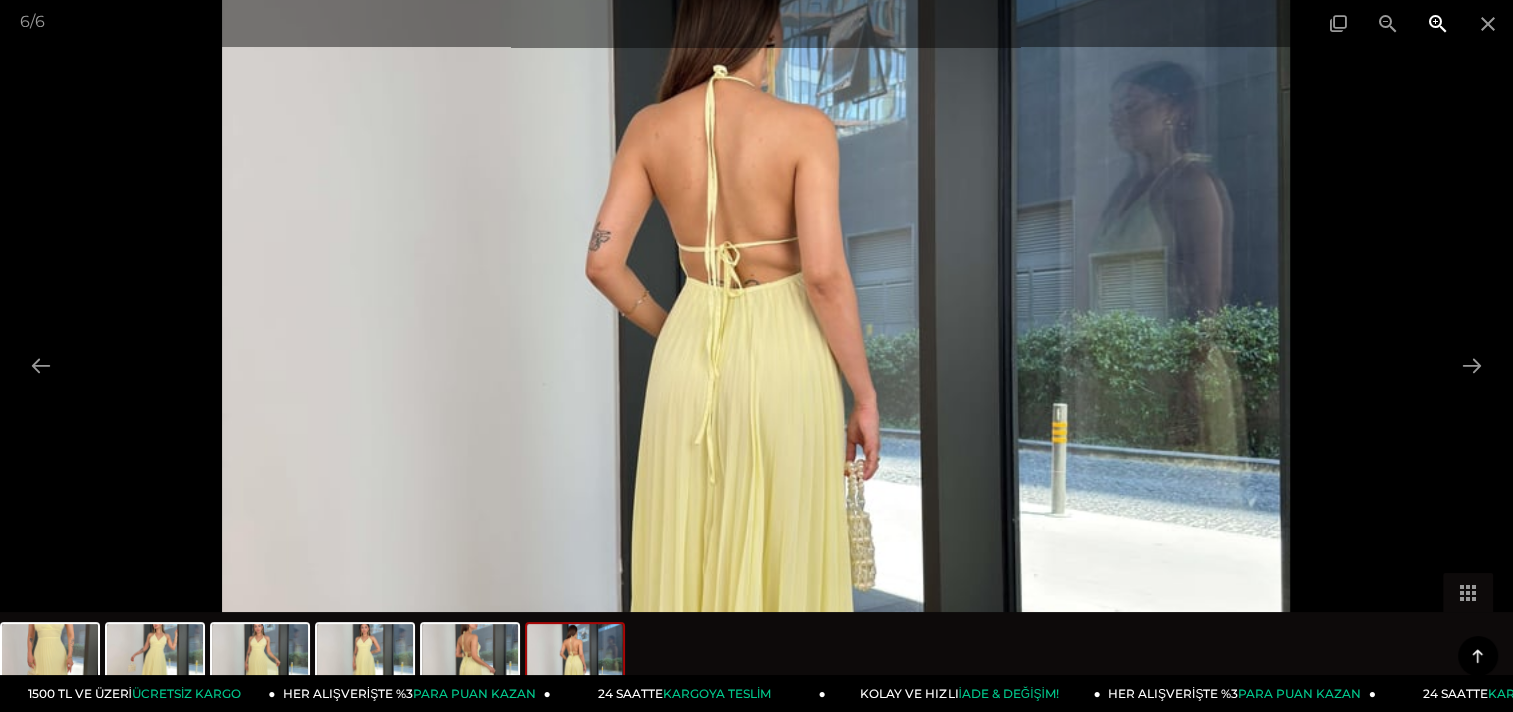click at bounding box center [1438, 23] 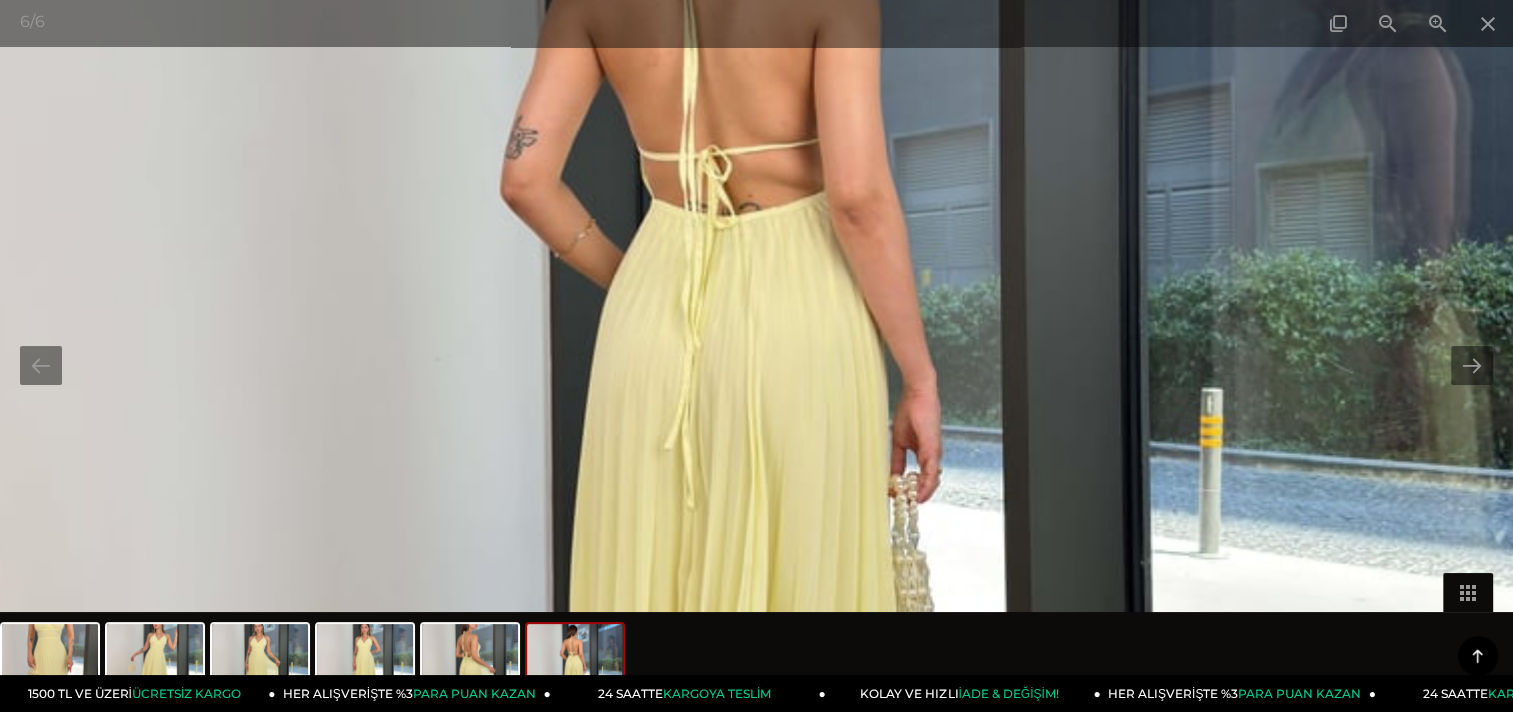 drag, startPoint x: 941, startPoint y: 205, endPoint x: 941, endPoint y: 166, distance: 39 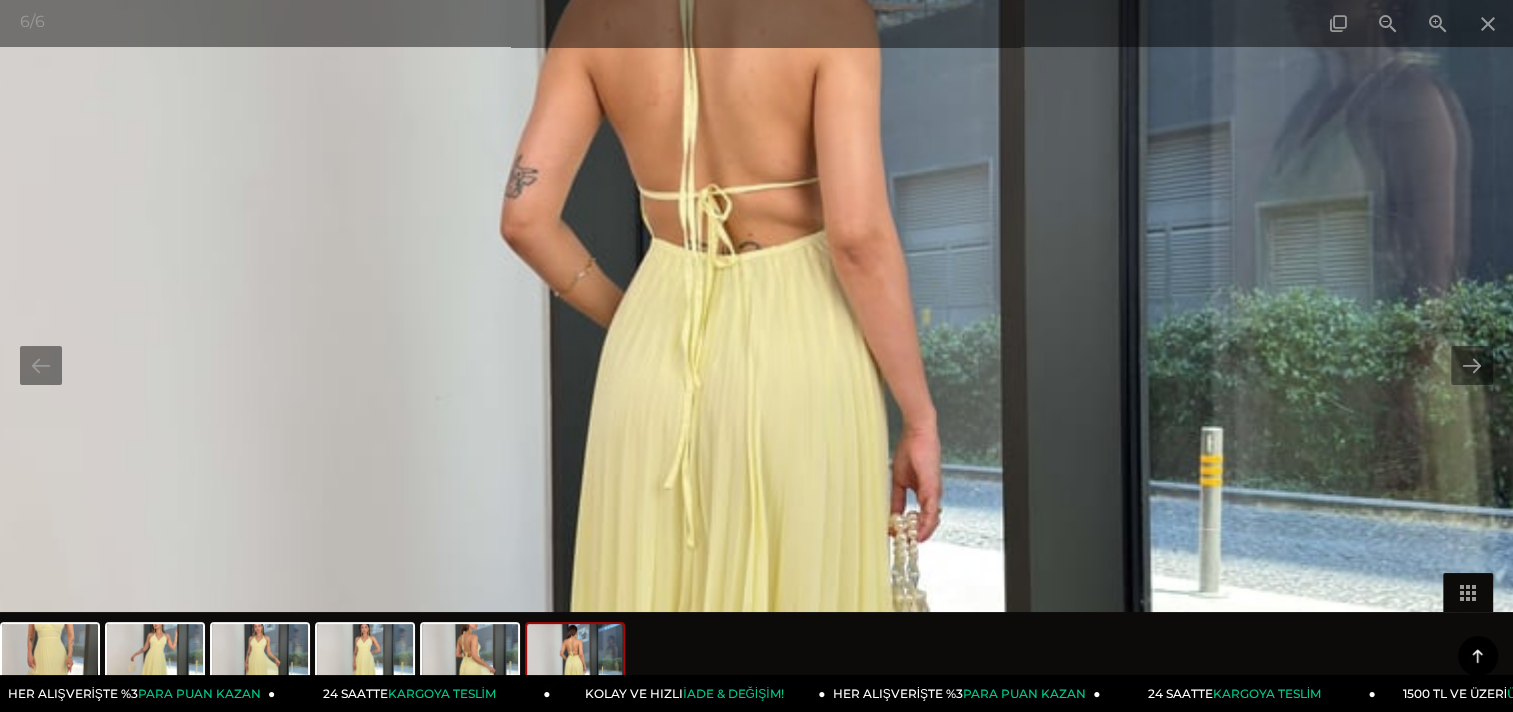 scroll, scrollTop: 1600, scrollLeft: 0, axis: vertical 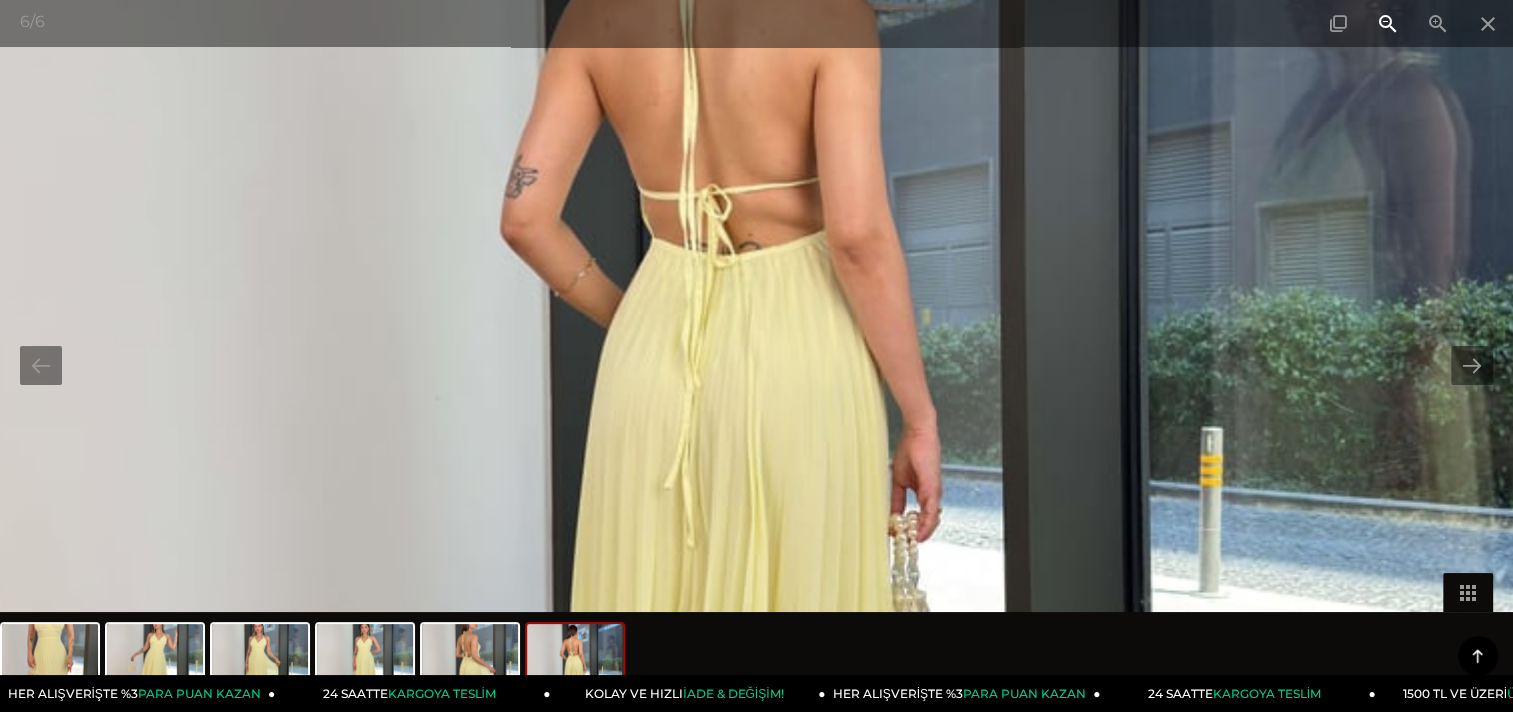 click at bounding box center [1388, 23] 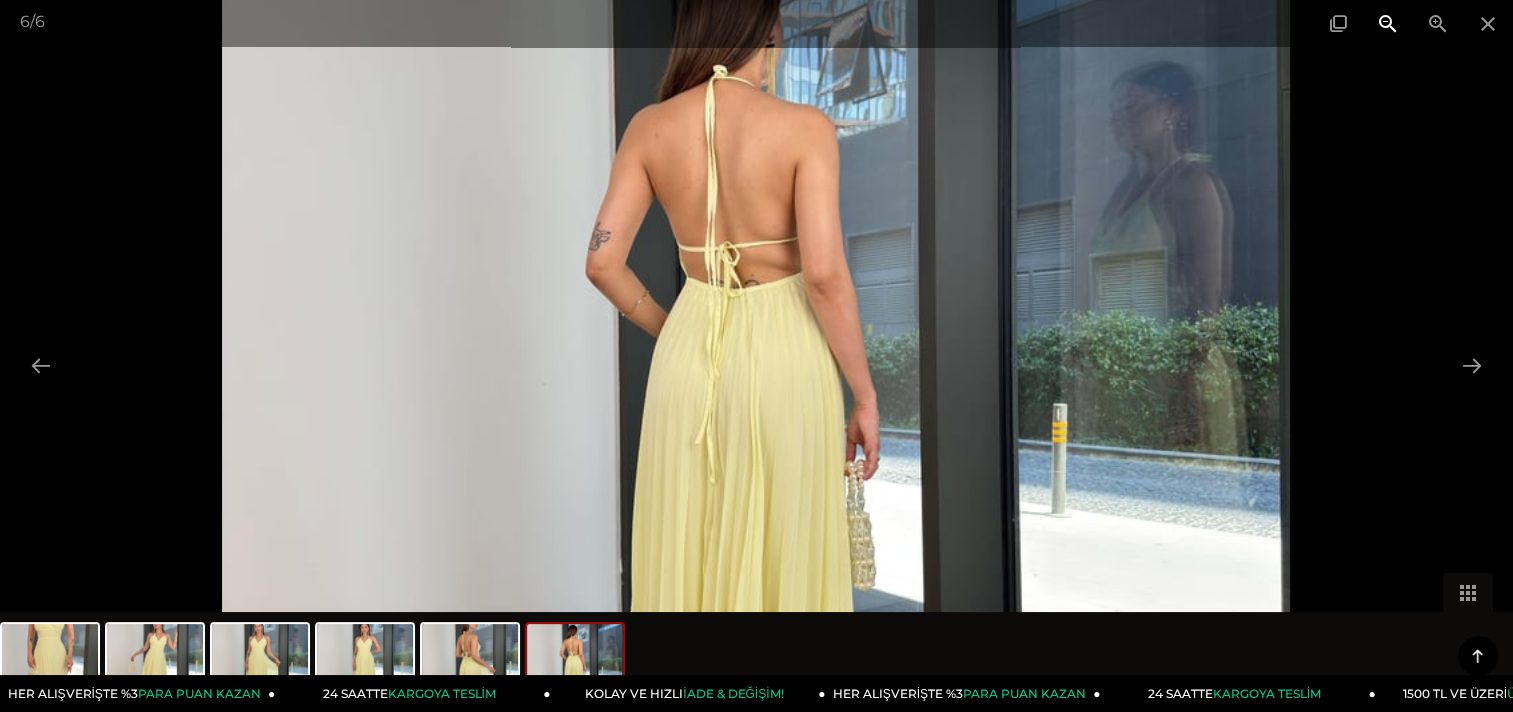 click at bounding box center [1388, 23] 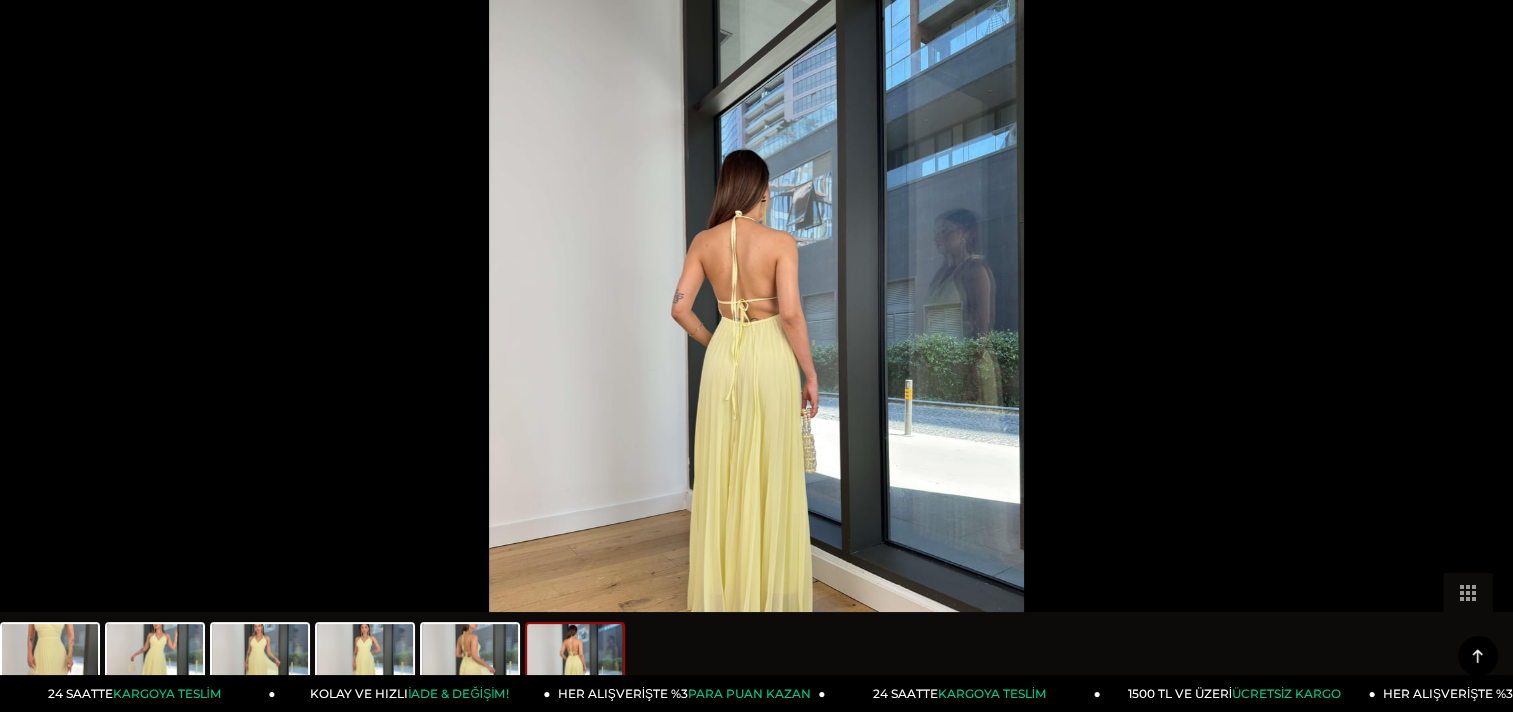 click on "6  /  6" at bounding box center [756, 13] 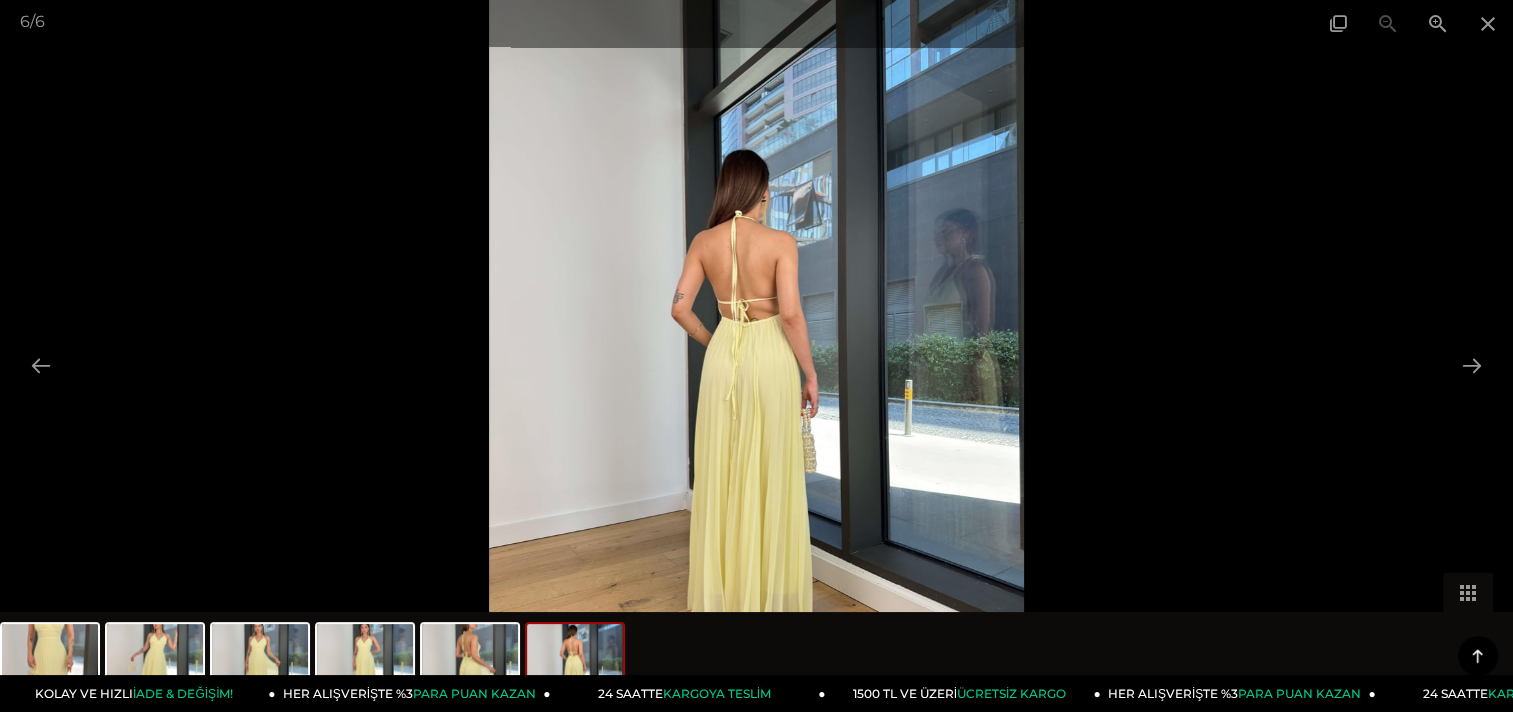 click at bounding box center (756, 356) 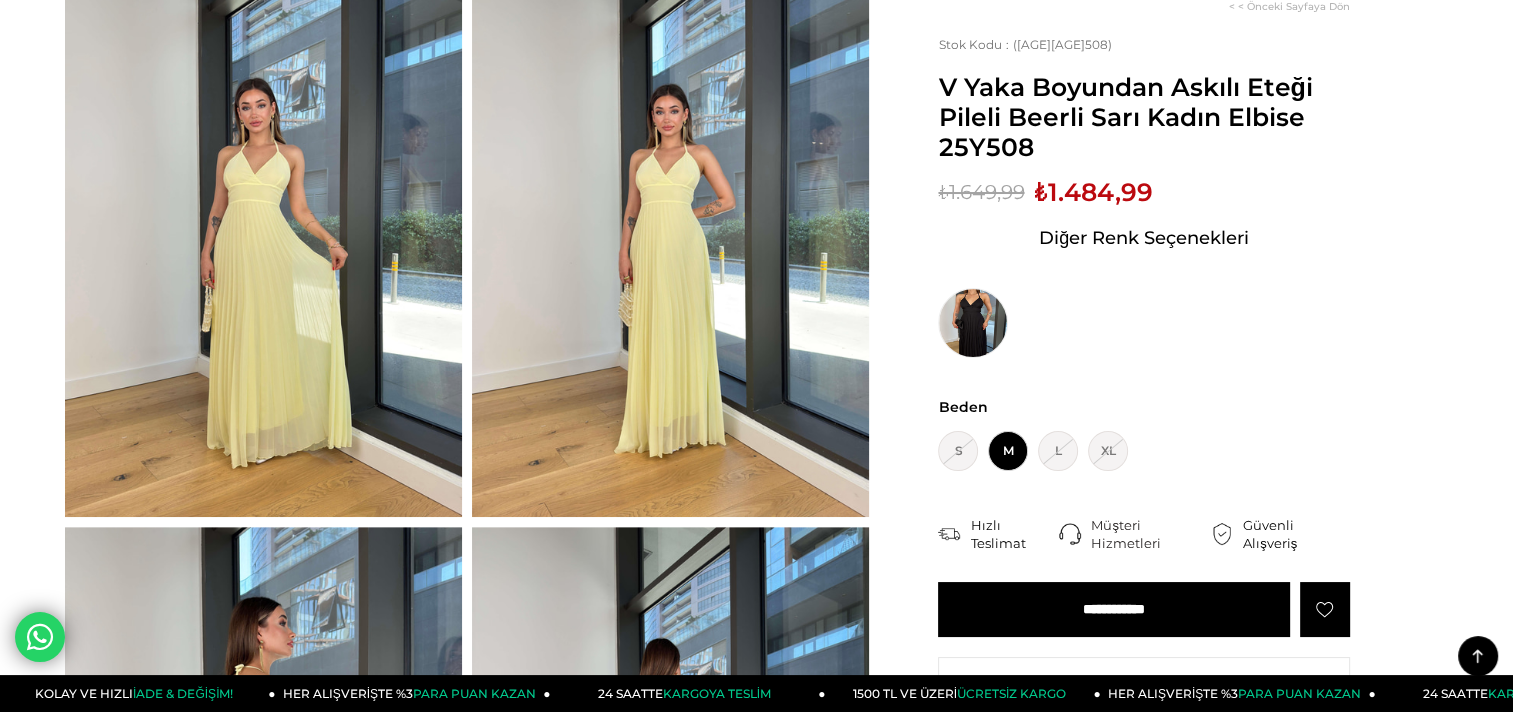 scroll, scrollTop: 700, scrollLeft: 0, axis: vertical 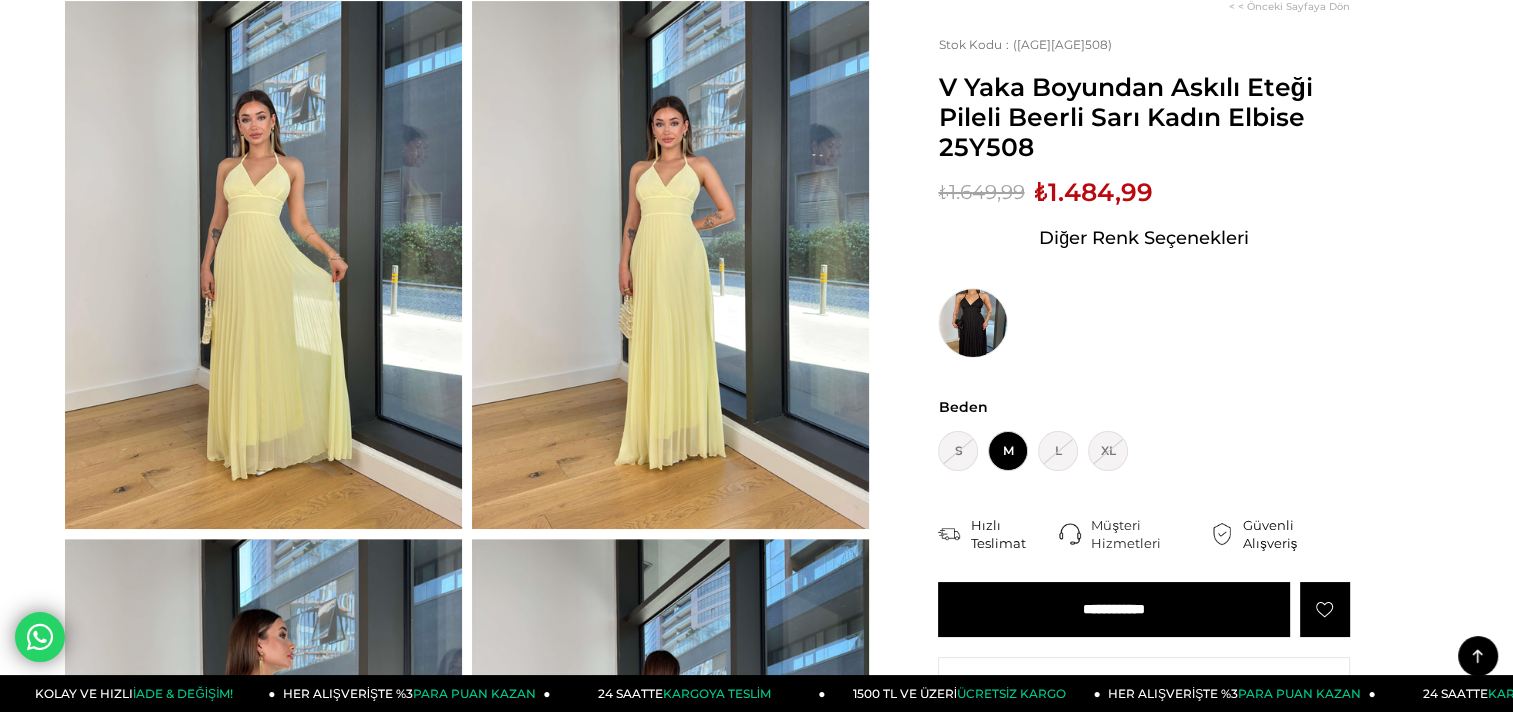 click at bounding box center (263, 265) 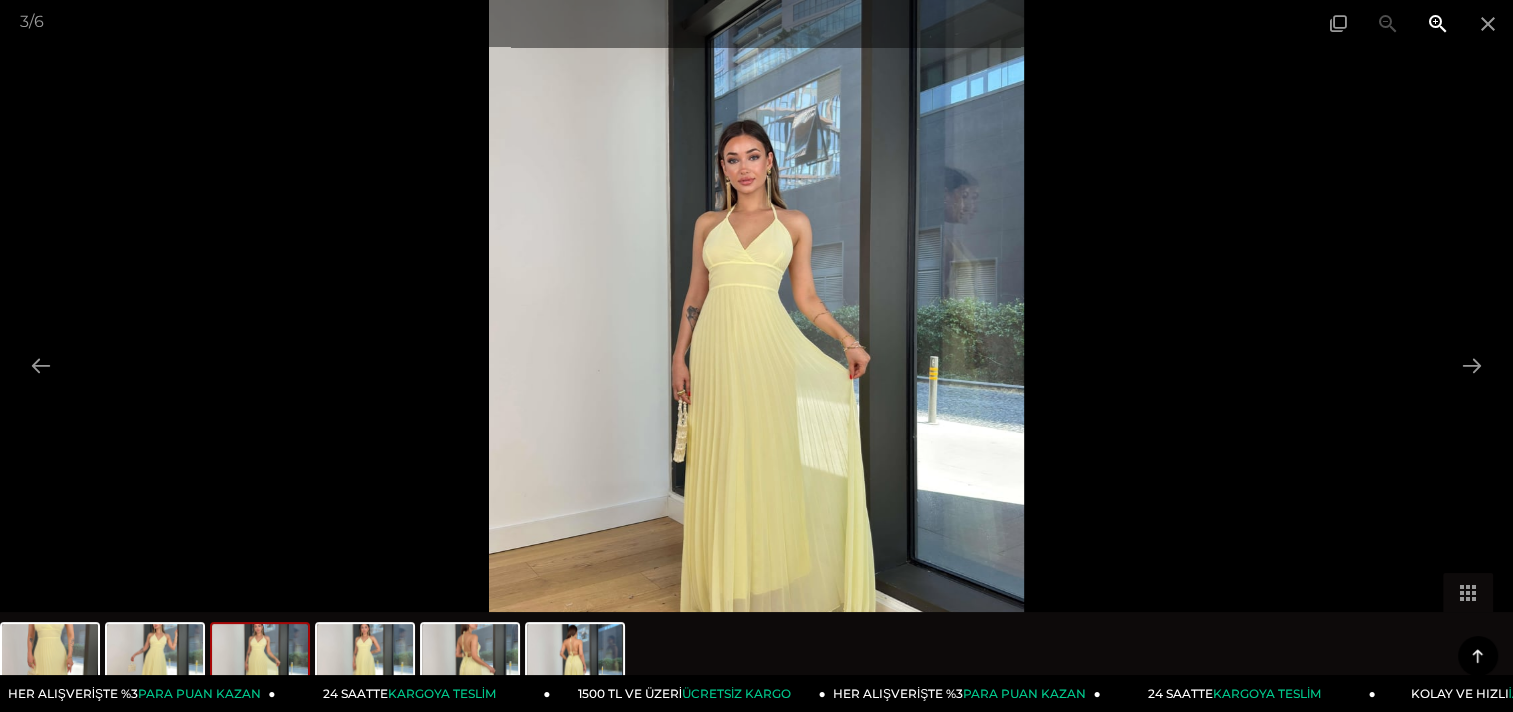 click at bounding box center (1438, 23) 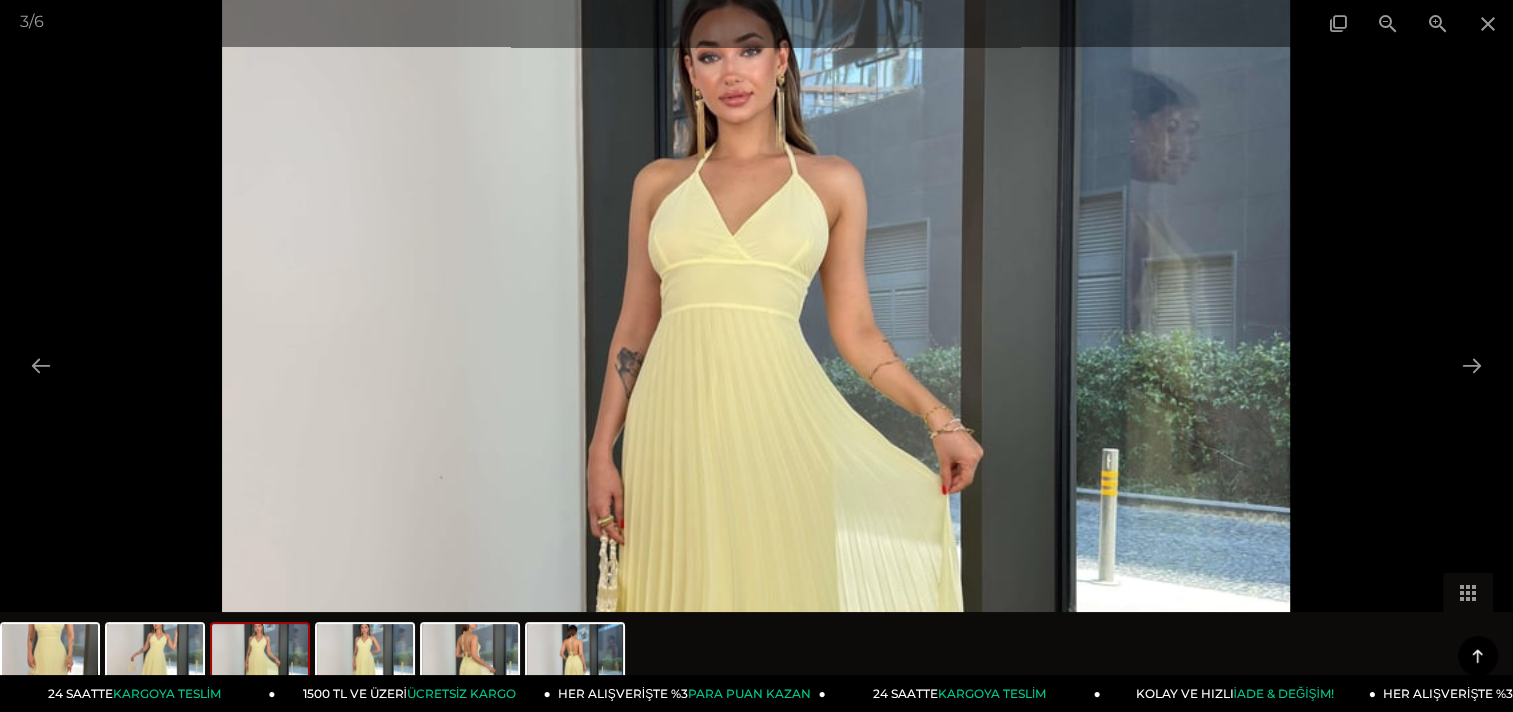 drag, startPoint x: 1014, startPoint y: 266, endPoint x: 1001, endPoint y: 358, distance: 92.91394 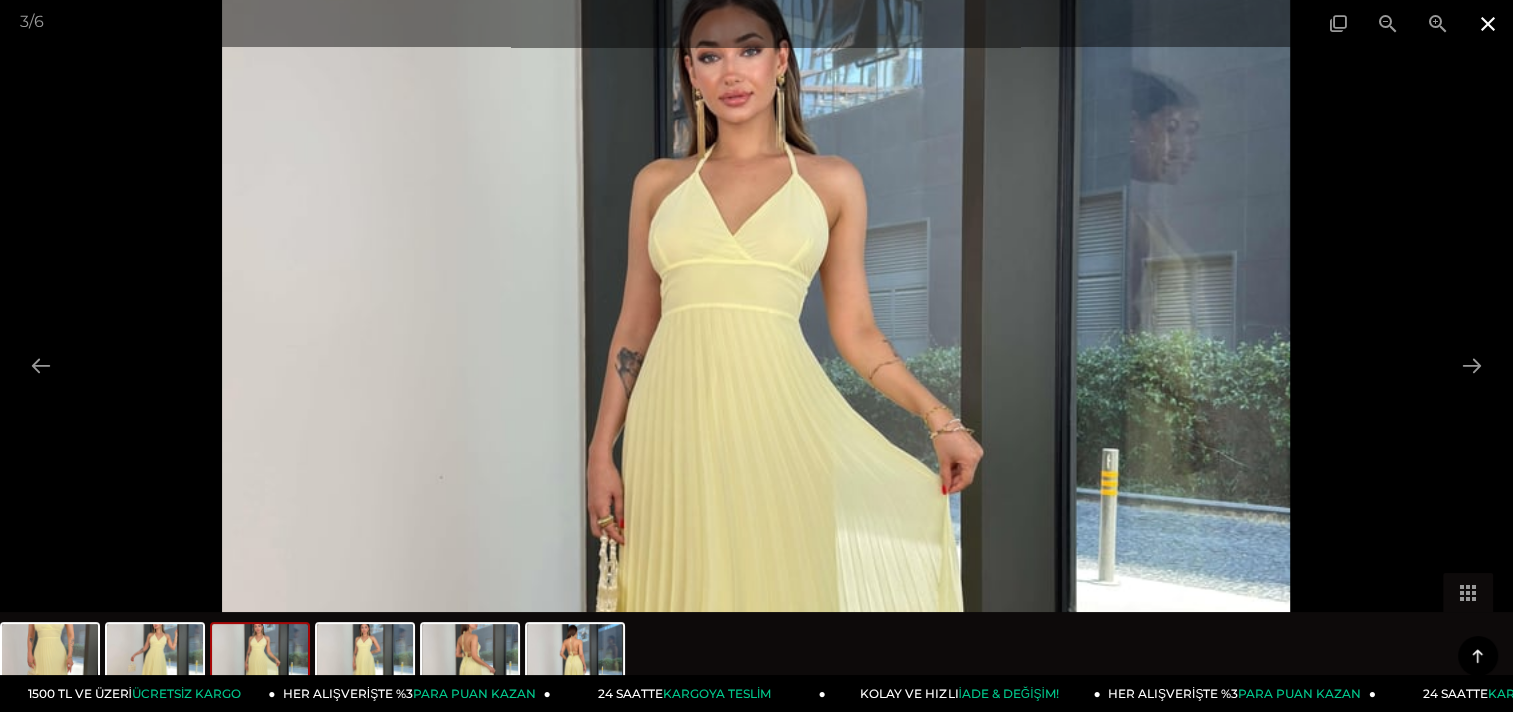 click at bounding box center [1488, 23] 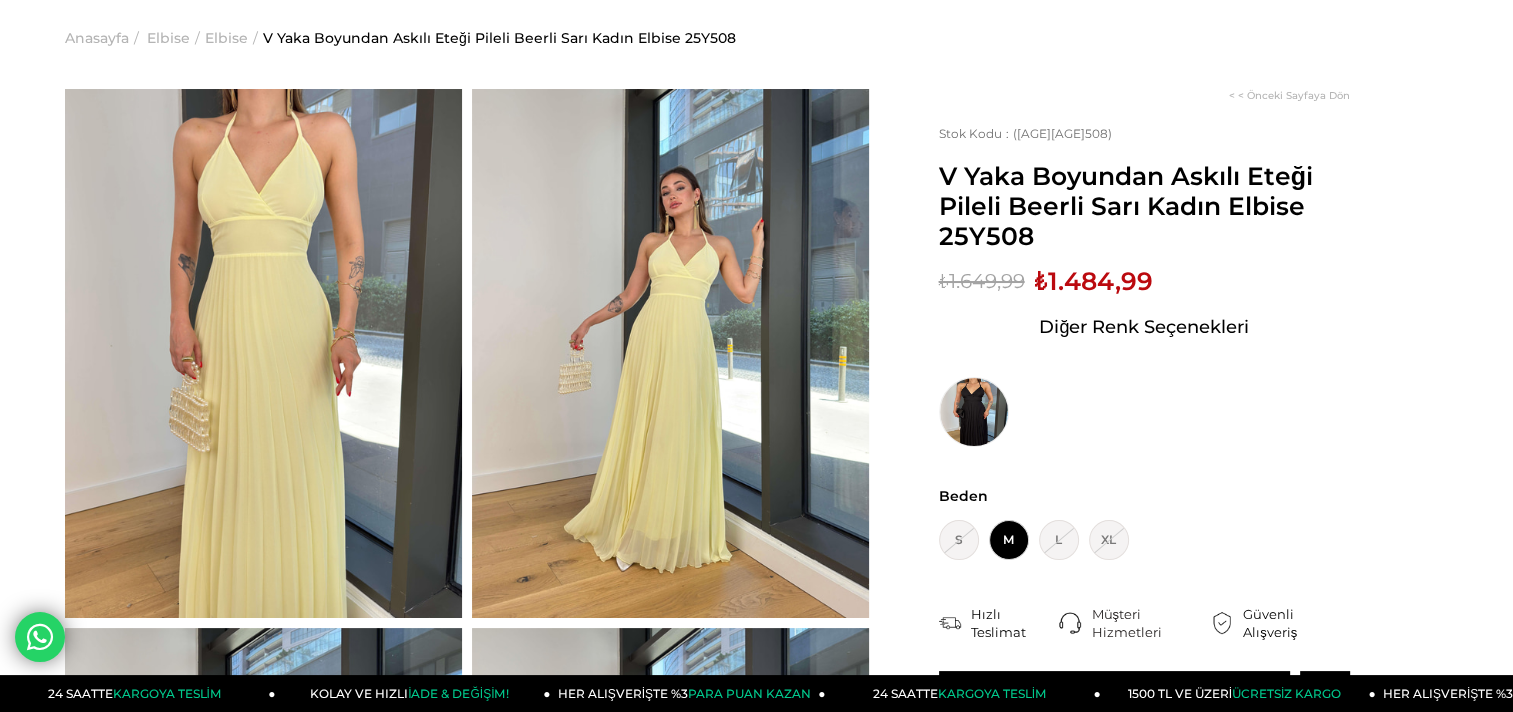 scroll, scrollTop: 0, scrollLeft: 0, axis: both 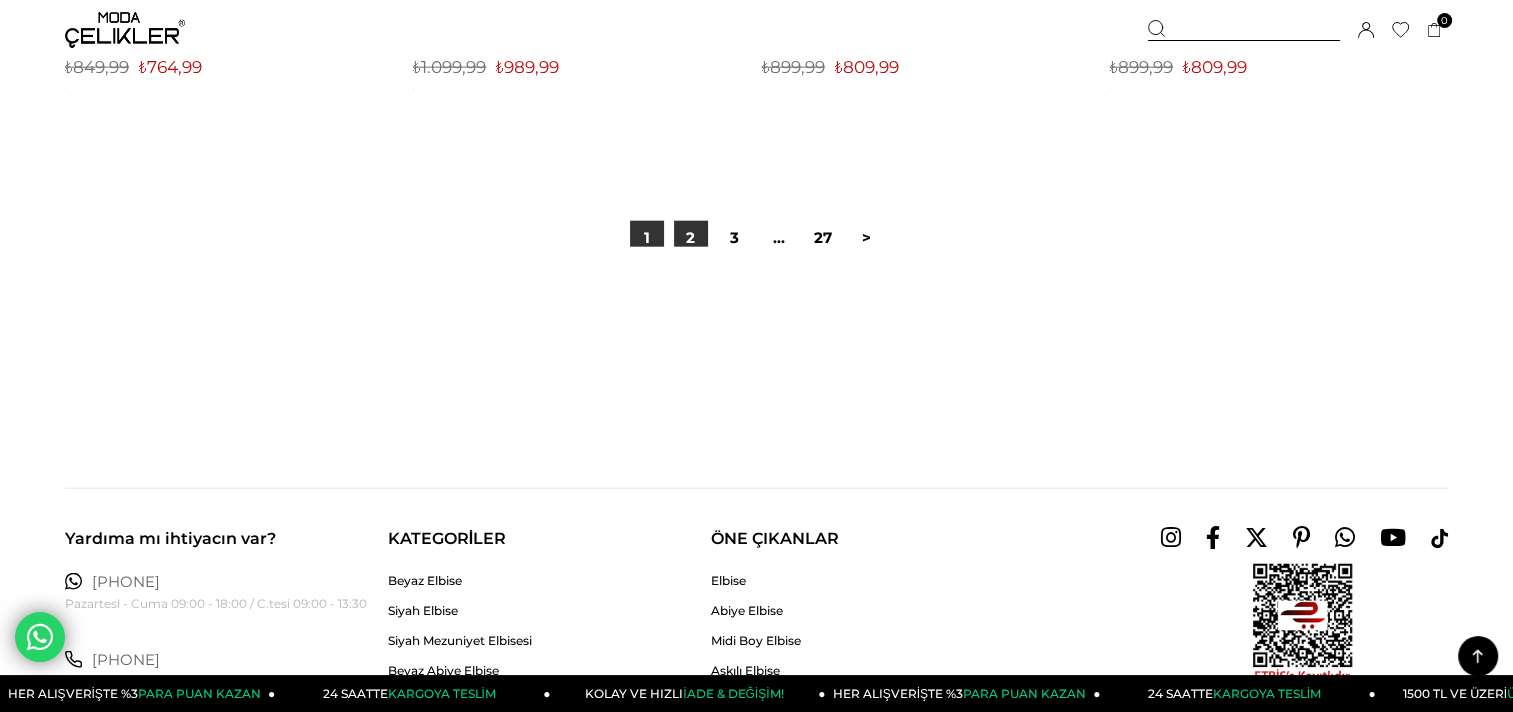 click on "2" at bounding box center [691, 238] 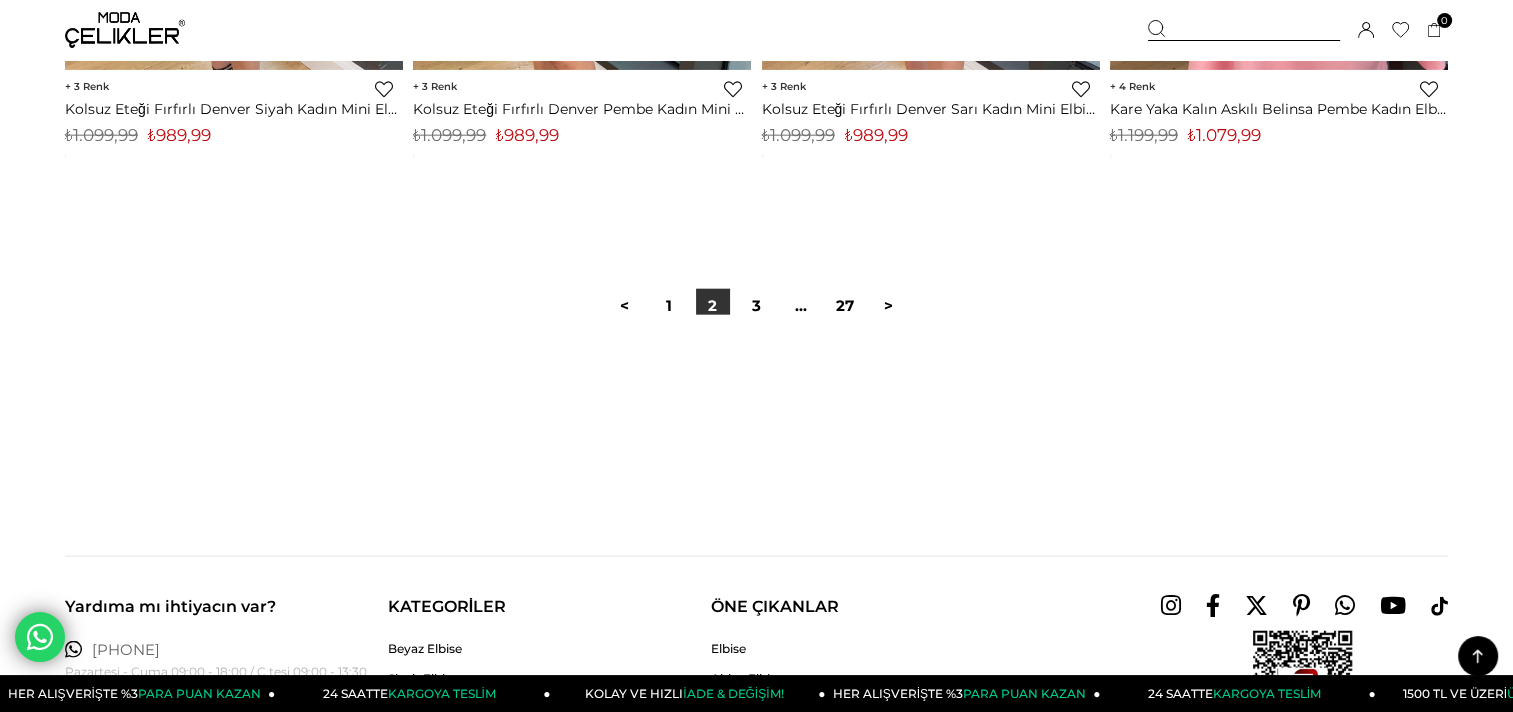 scroll, scrollTop: 12400, scrollLeft: 0, axis: vertical 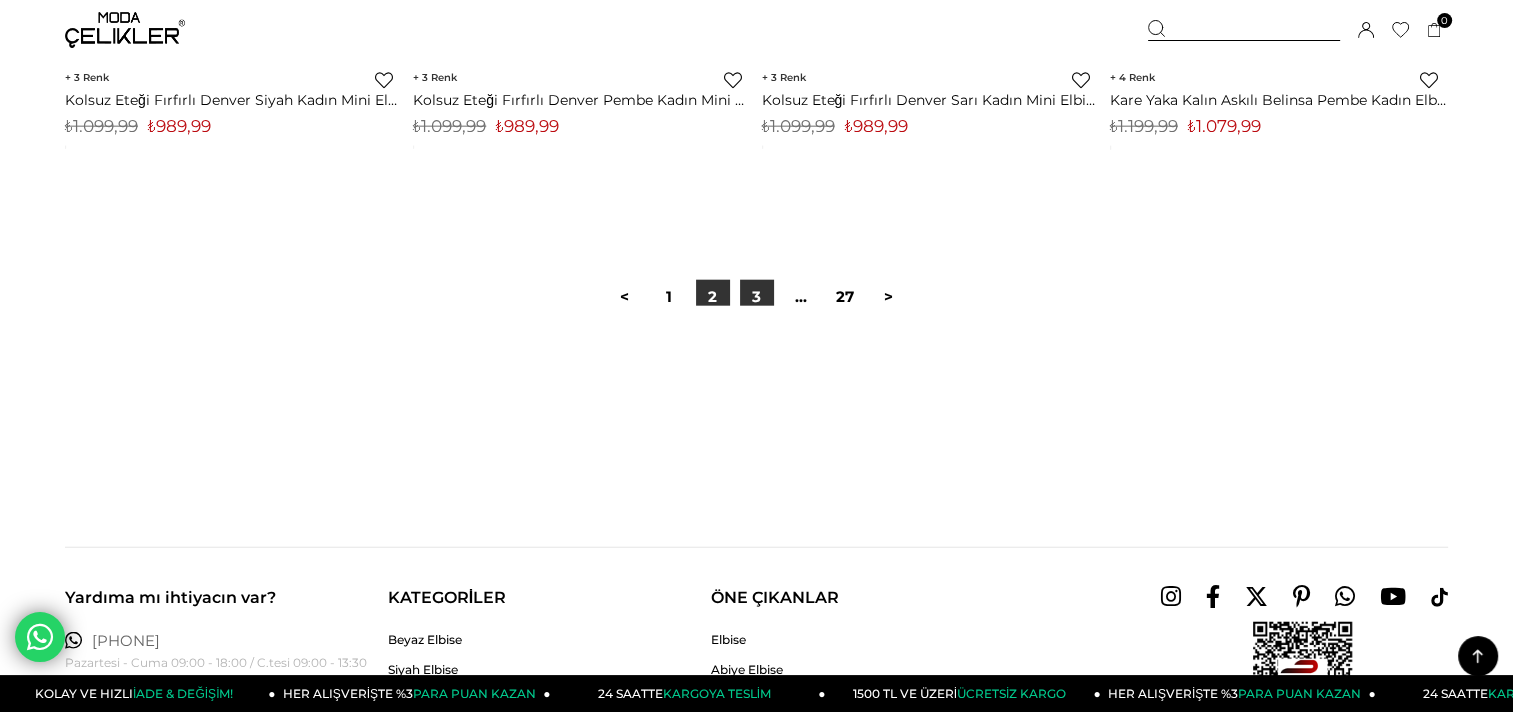 click on "3" at bounding box center (757, 297) 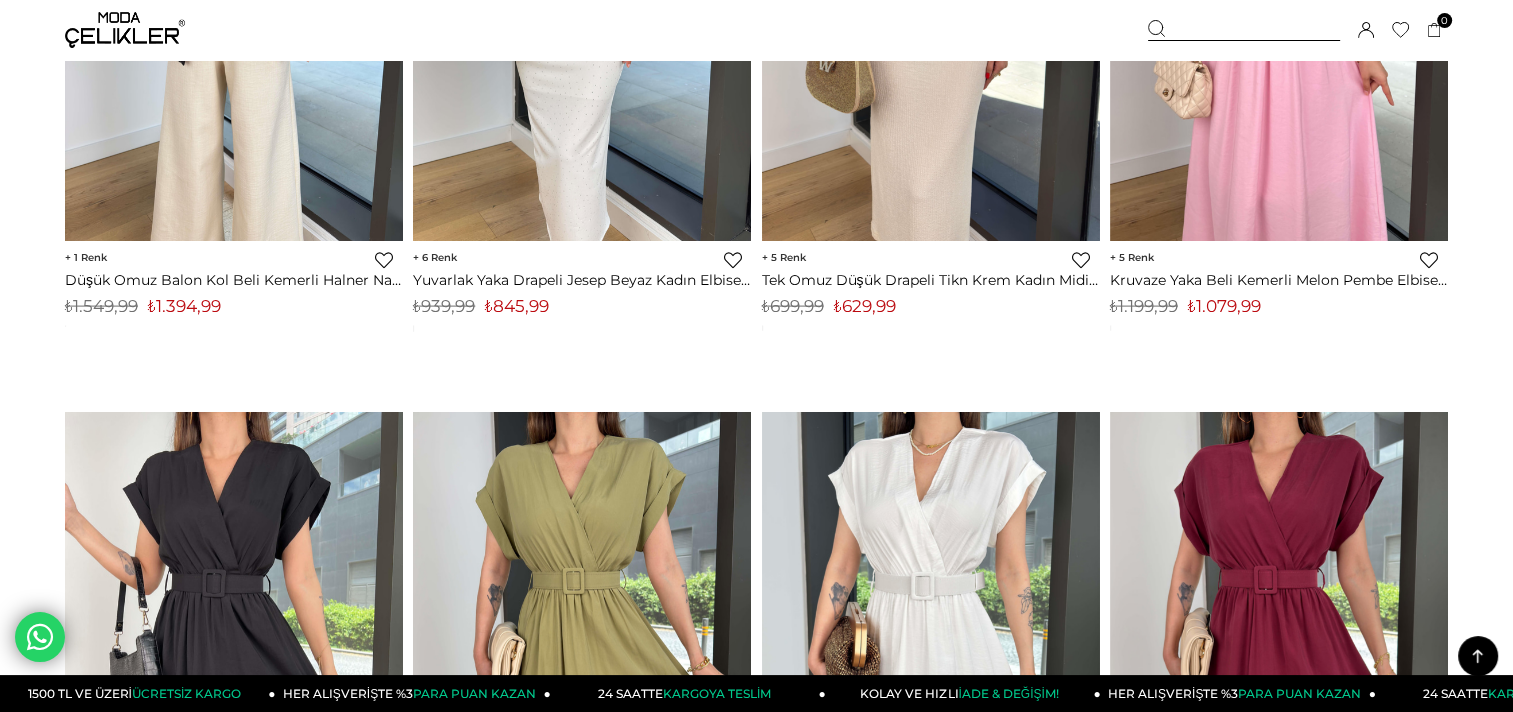 scroll, scrollTop: 4595, scrollLeft: 0, axis: vertical 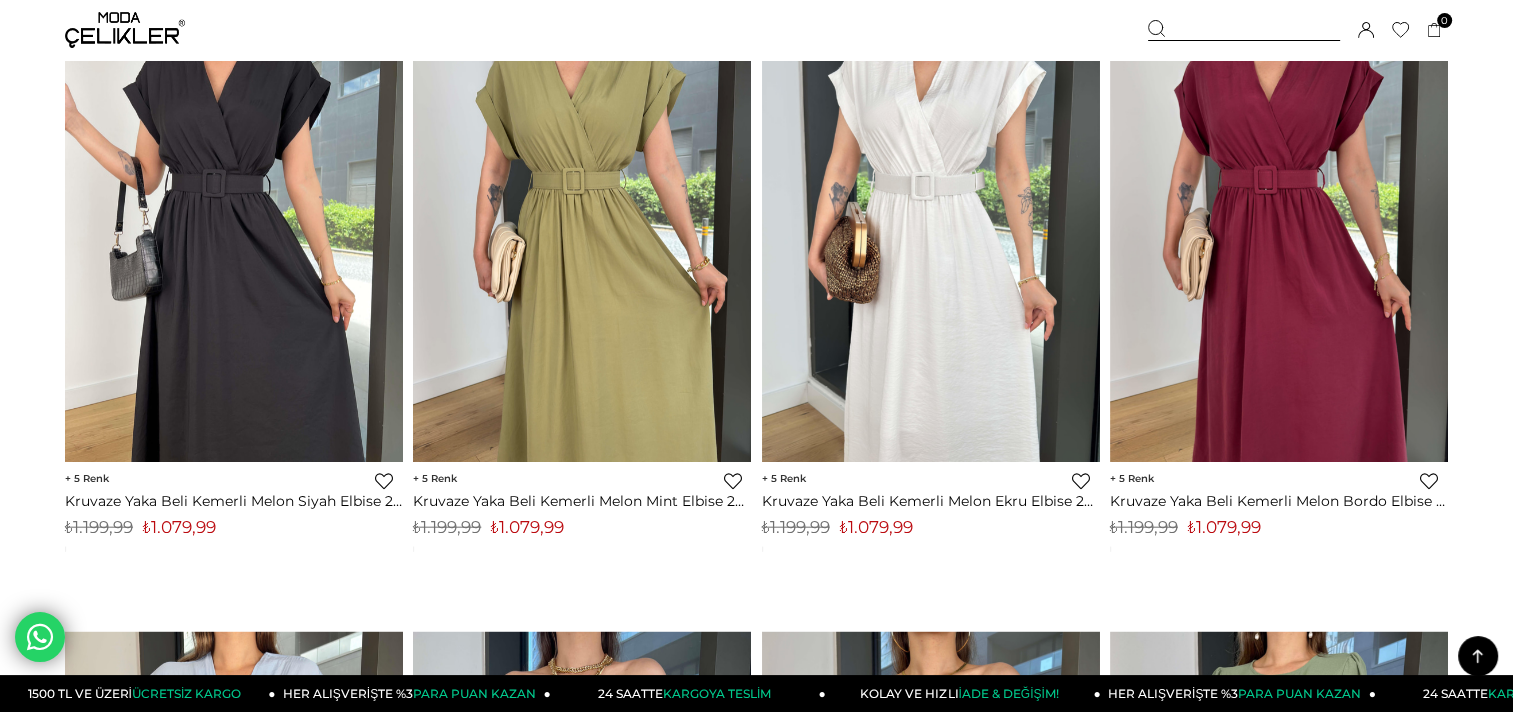 click at bounding box center [125, 30] 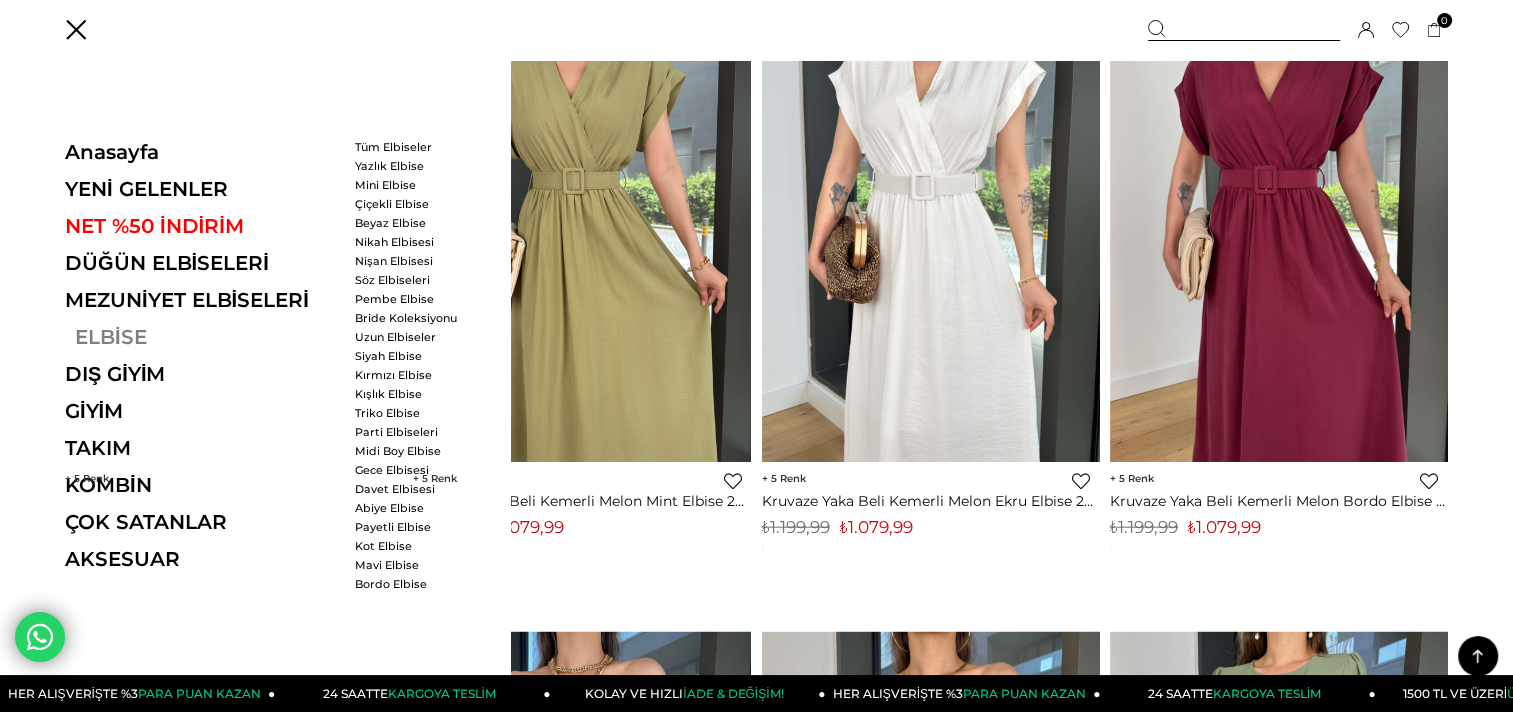 click on "ELBİSE" at bounding box center (202, 337) 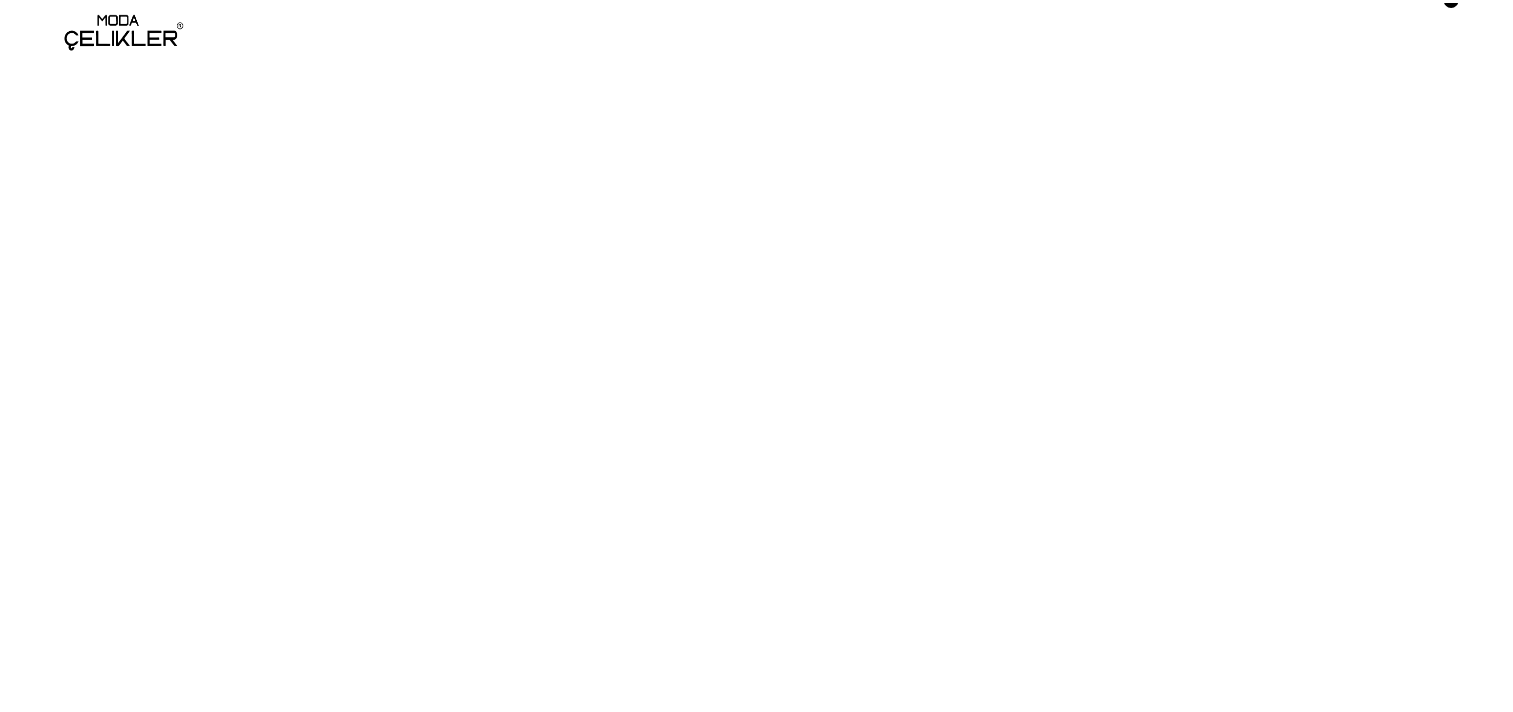 scroll, scrollTop: 0, scrollLeft: 0, axis: both 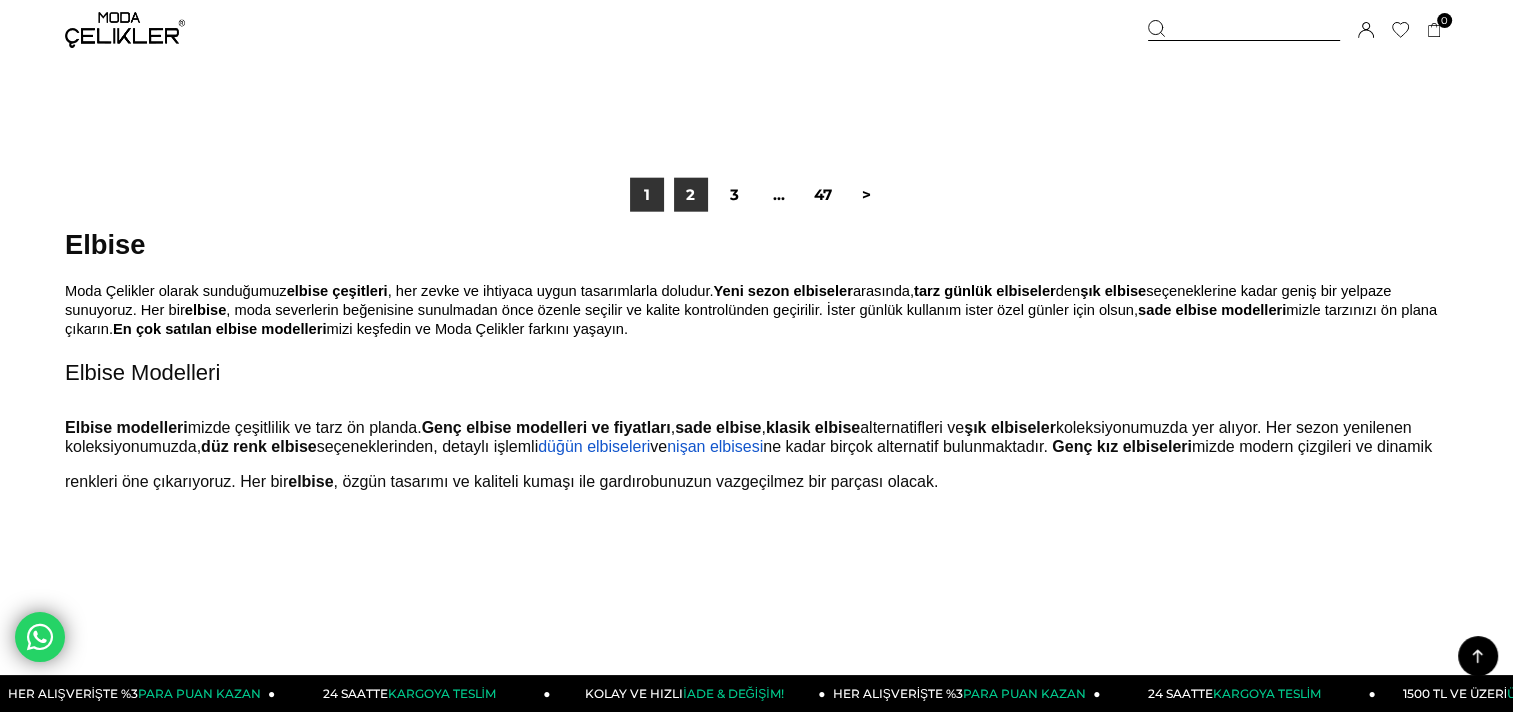 click on "2" at bounding box center (691, 195) 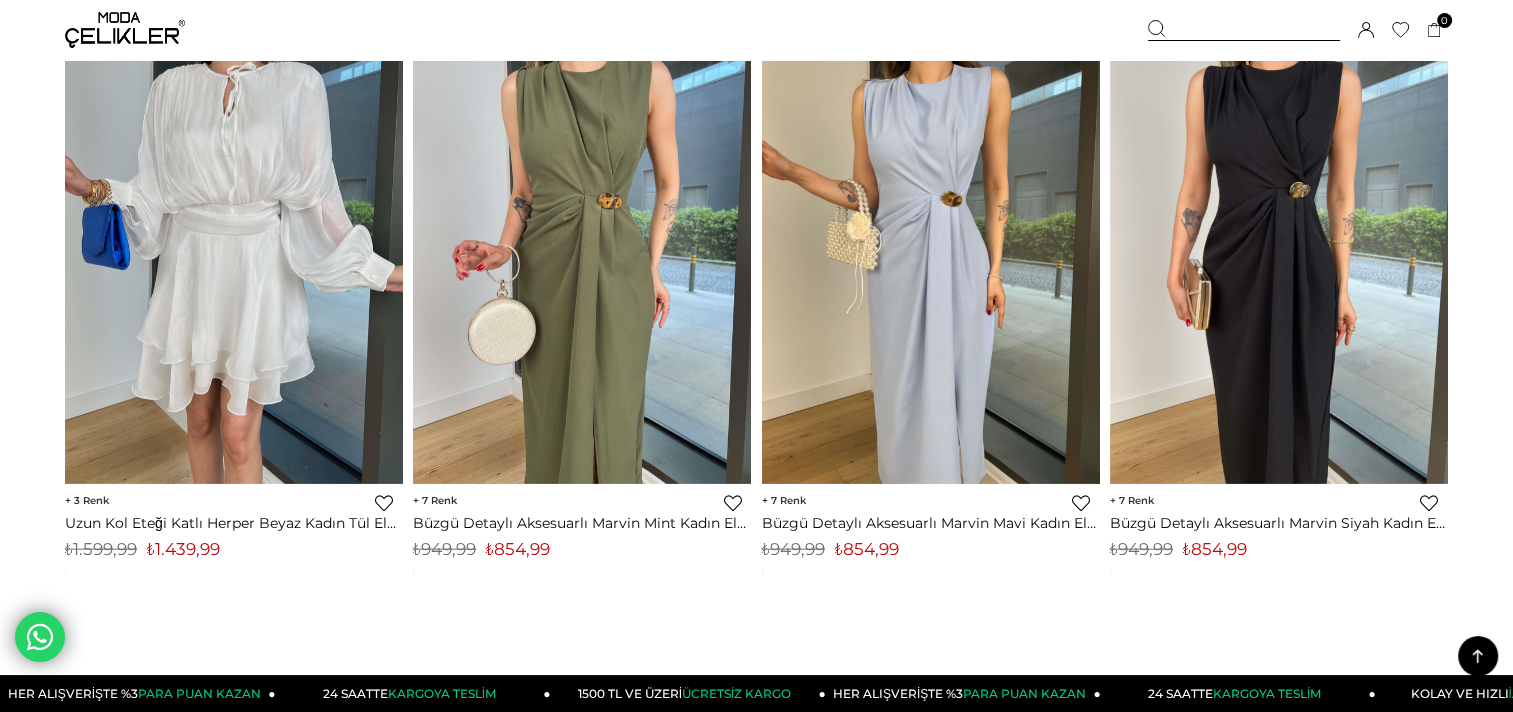 scroll, scrollTop: 12494, scrollLeft: 0, axis: vertical 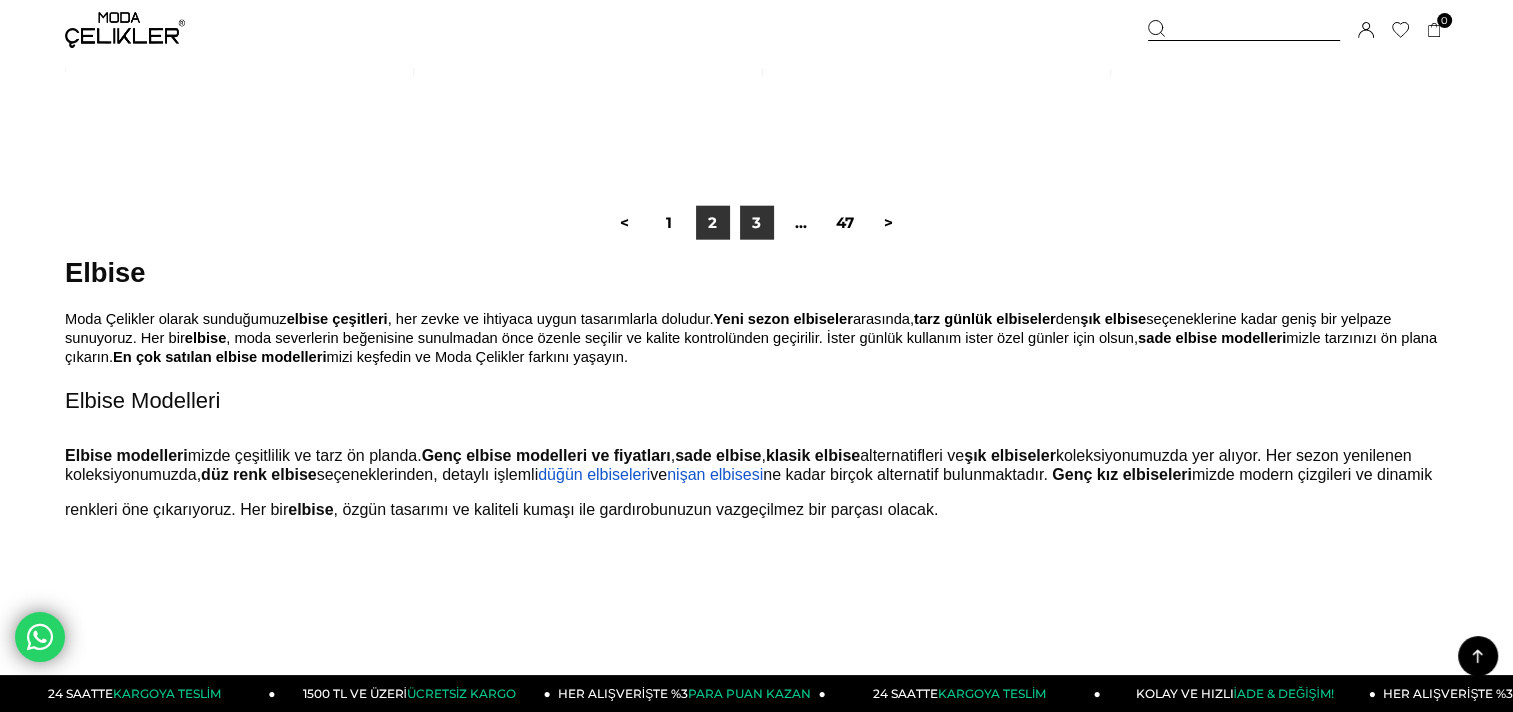 click on "3" at bounding box center (757, 223) 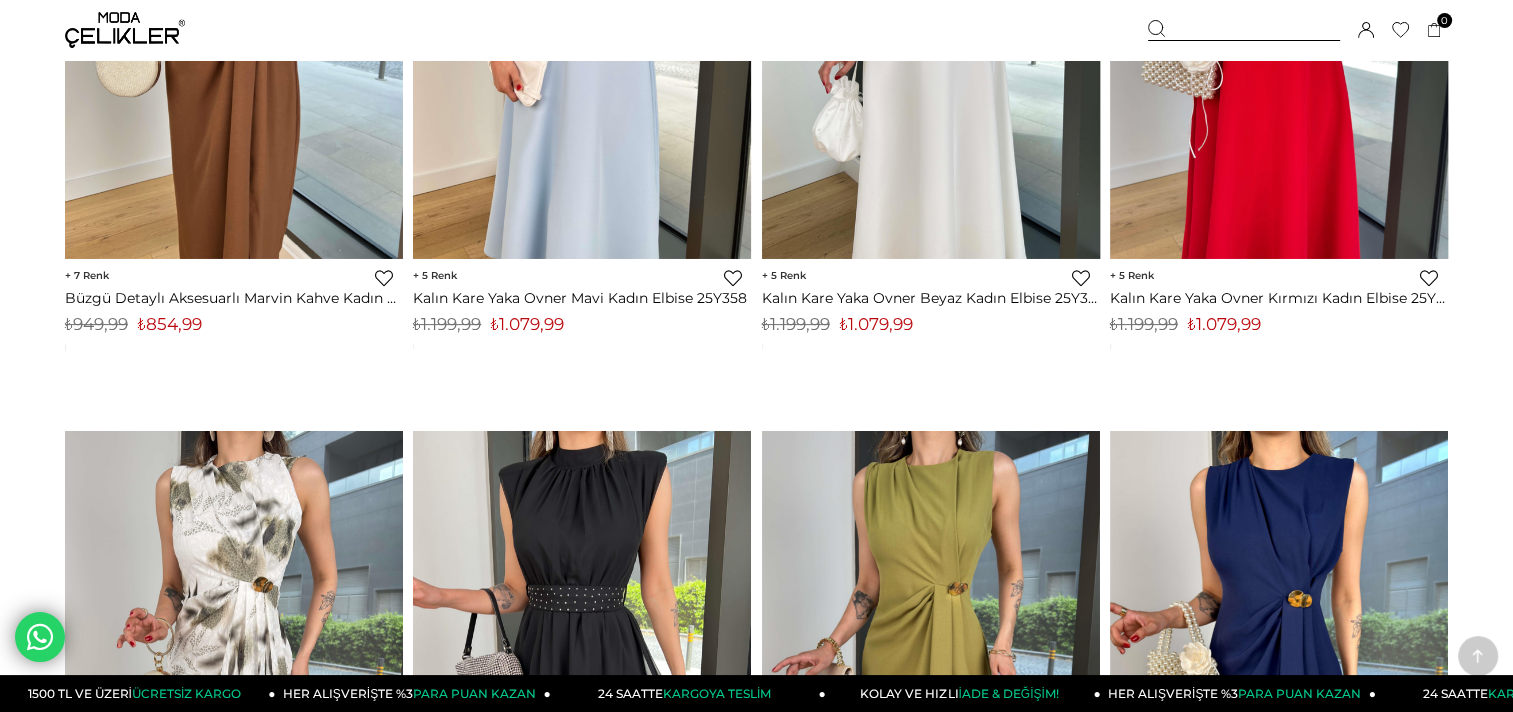 scroll, scrollTop: 600, scrollLeft: 0, axis: vertical 